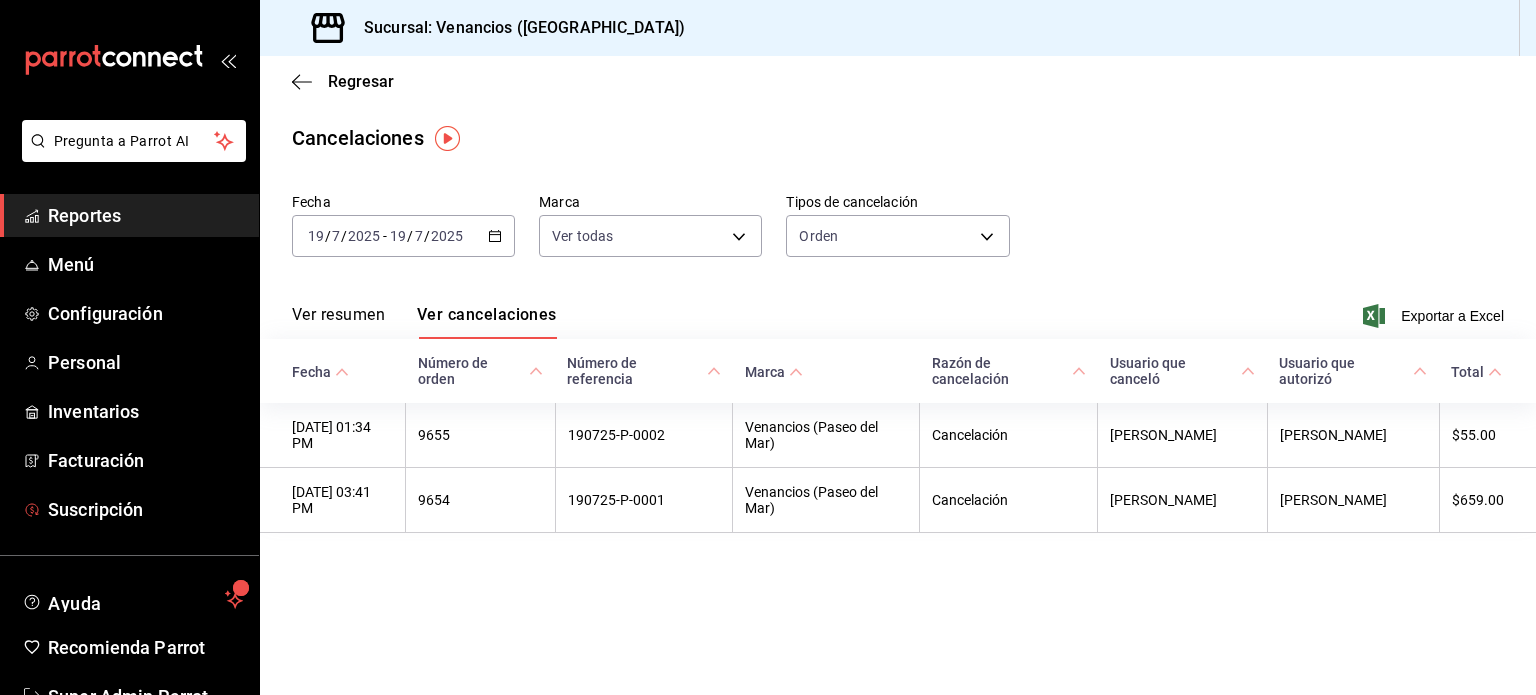 scroll, scrollTop: 0, scrollLeft: 0, axis: both 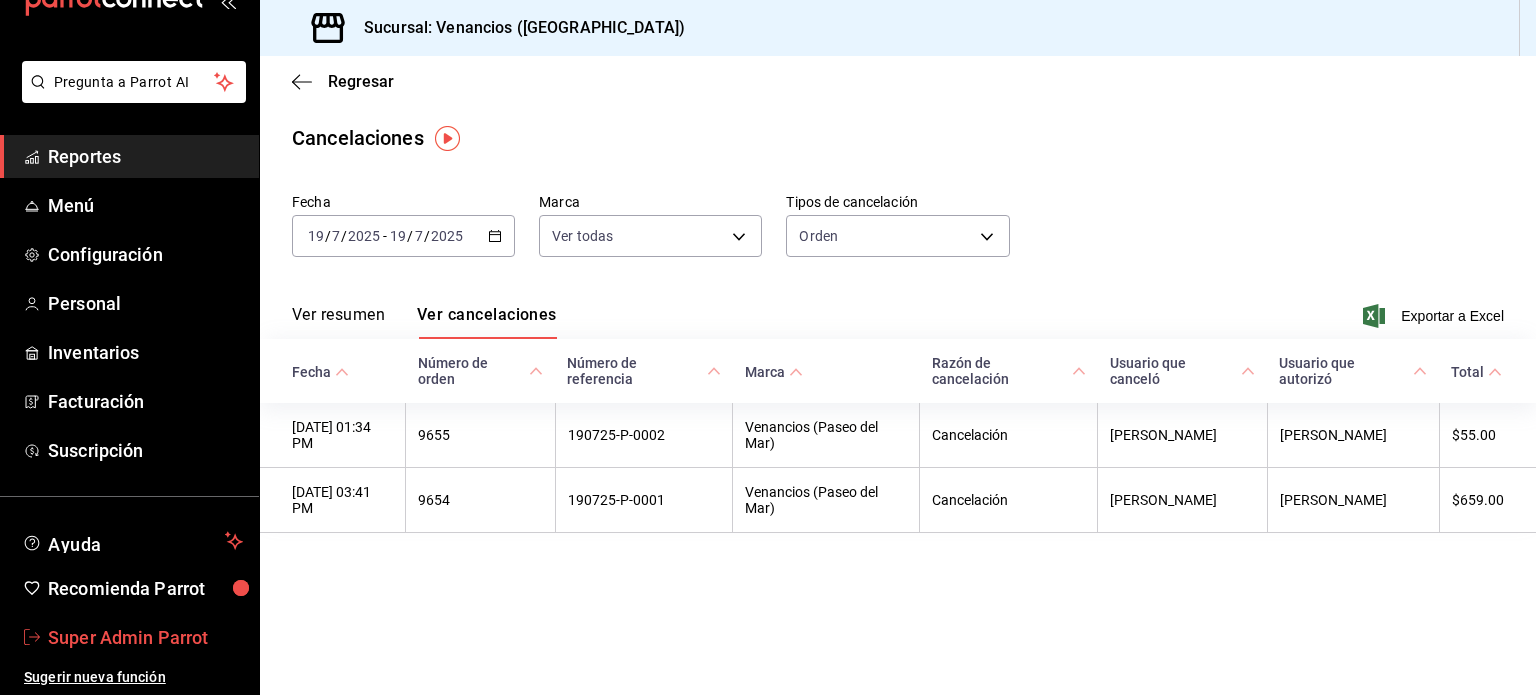 click on "Super Admin Parrot" at bounding box center [145, 637] 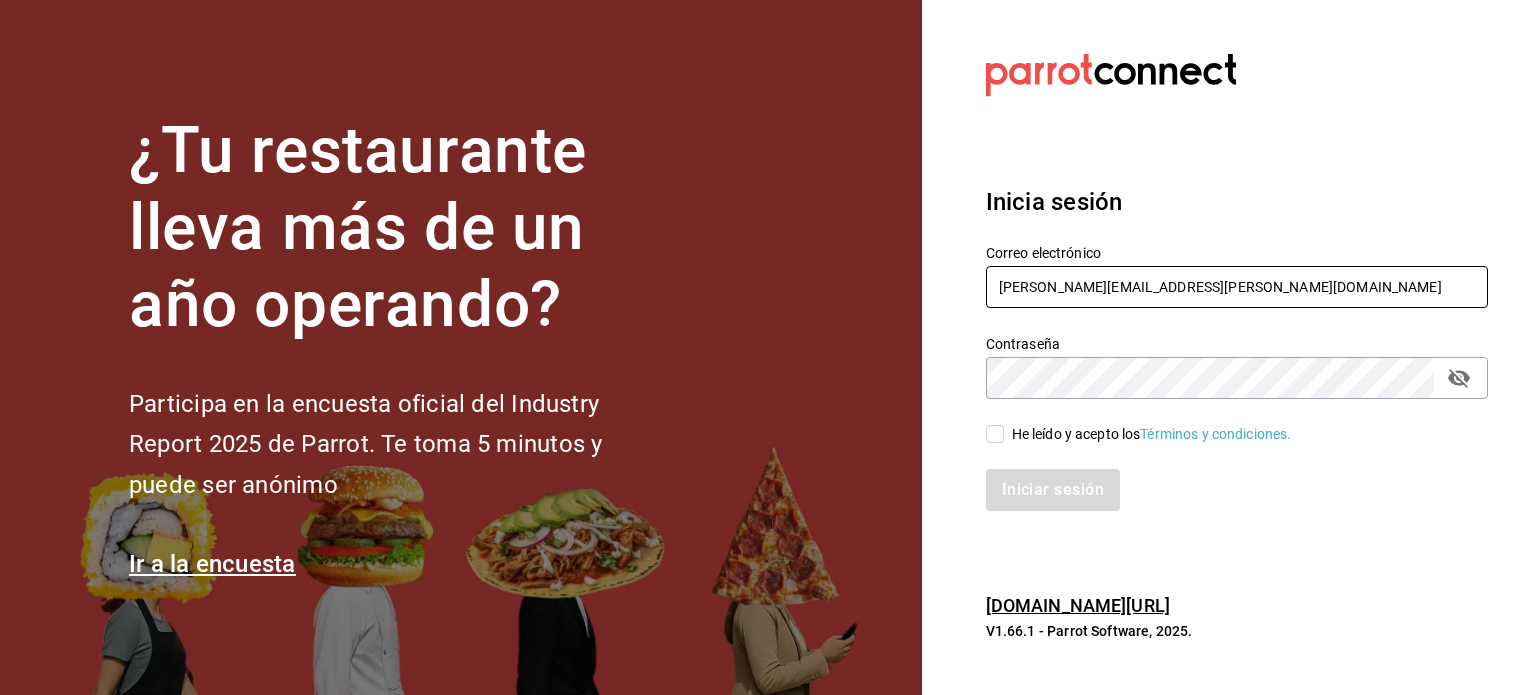 click on "[PERSON_NAME][EMAIL_ADDRESS][PERSON_NAME][DOMAIN_NAME]" at bounding box center (1237, 287) 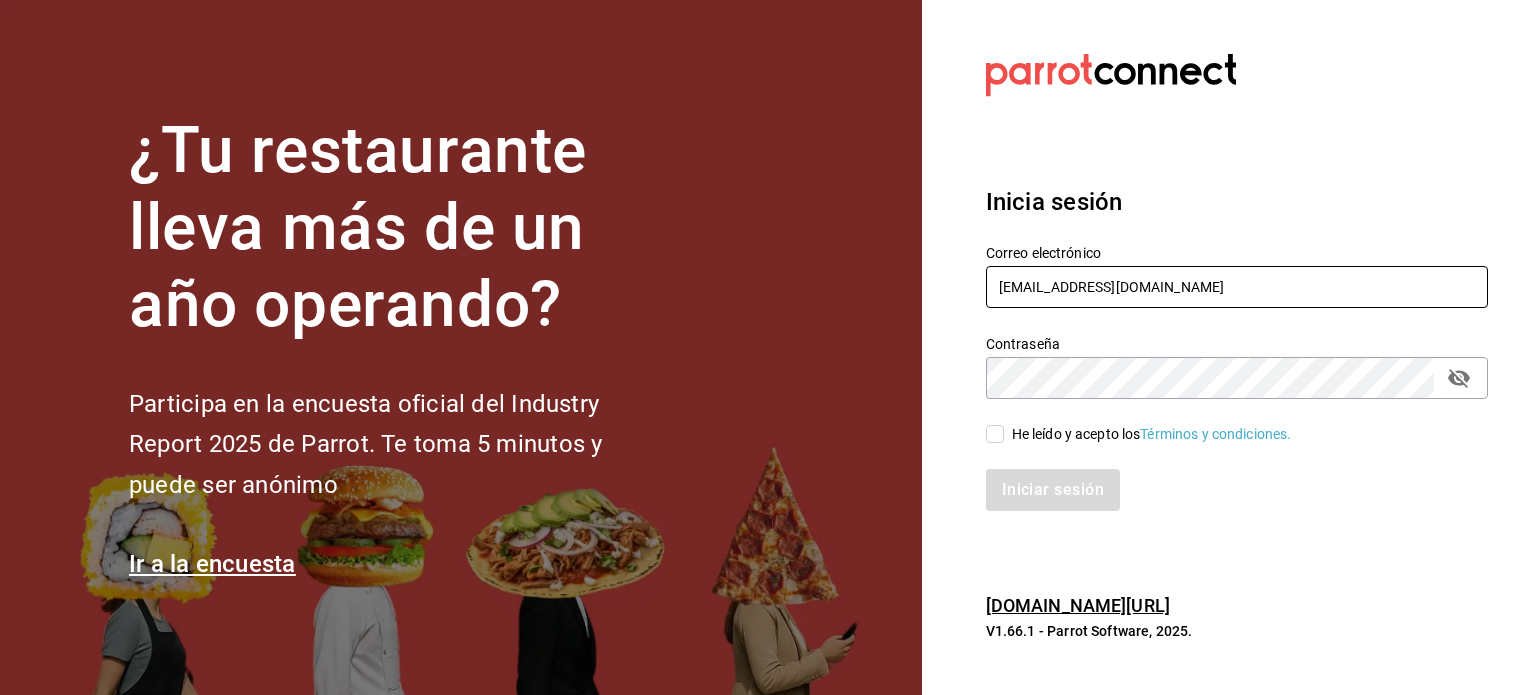 type on "[EMAIL_ADDRESS][DOMAIN_NAME]" 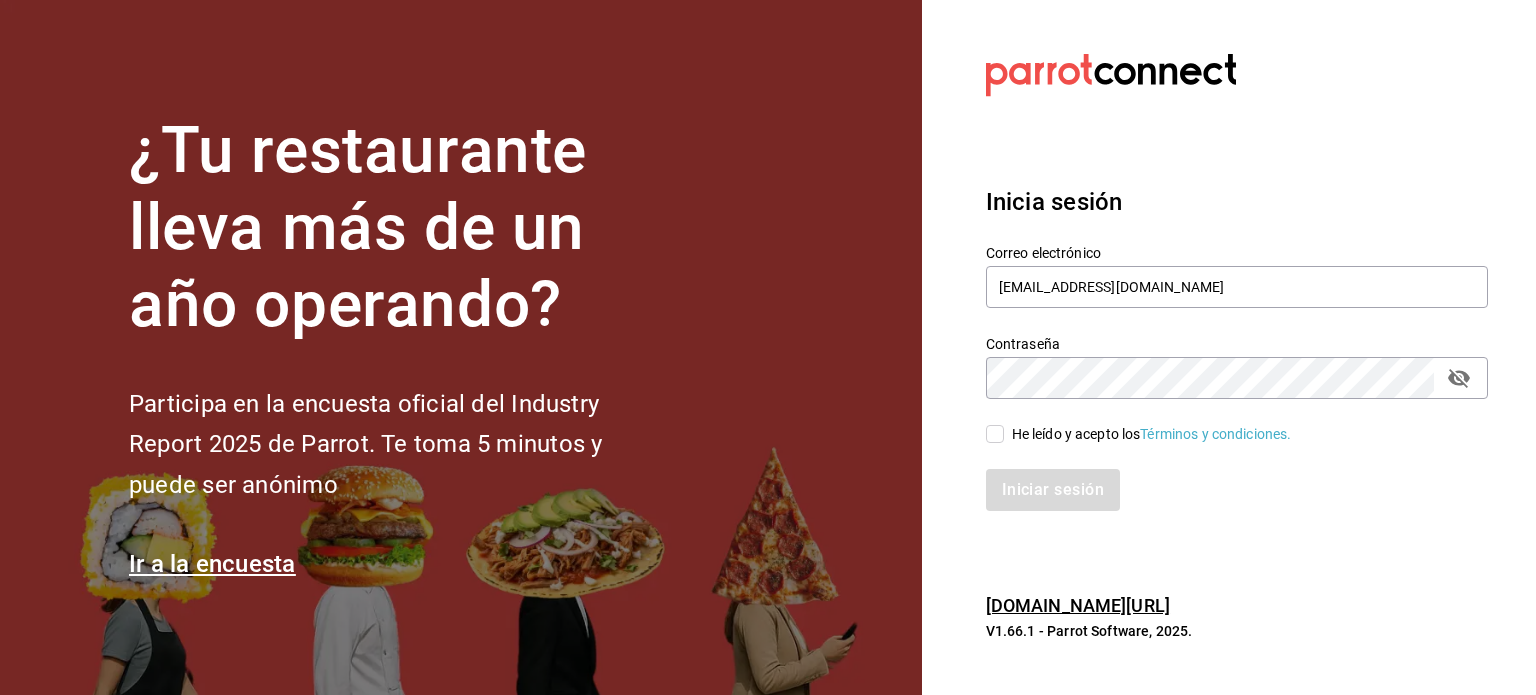 click on "He leído y acepto los  Términos y condiciones." at bounding box center (1152, 434) 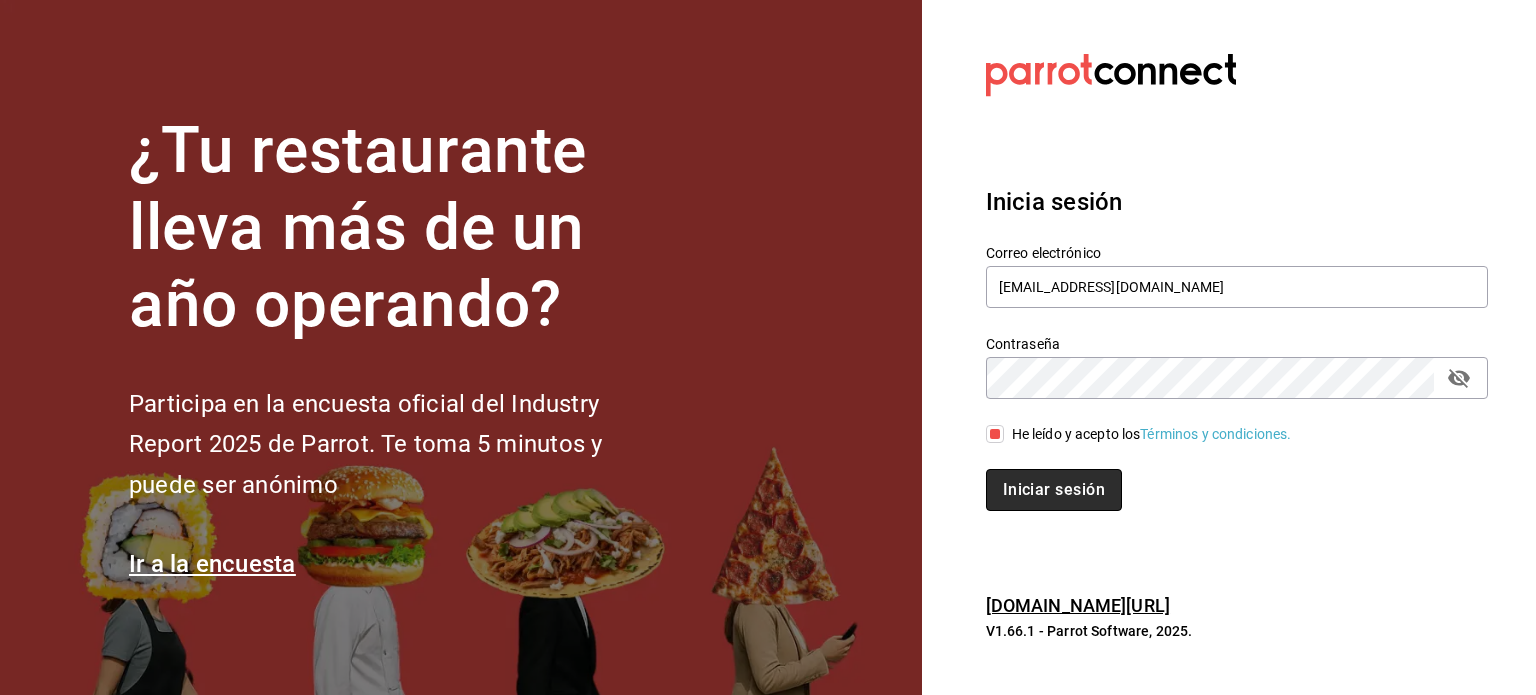 click on "Iniciar sesión" at bounding box center (1054, 490) 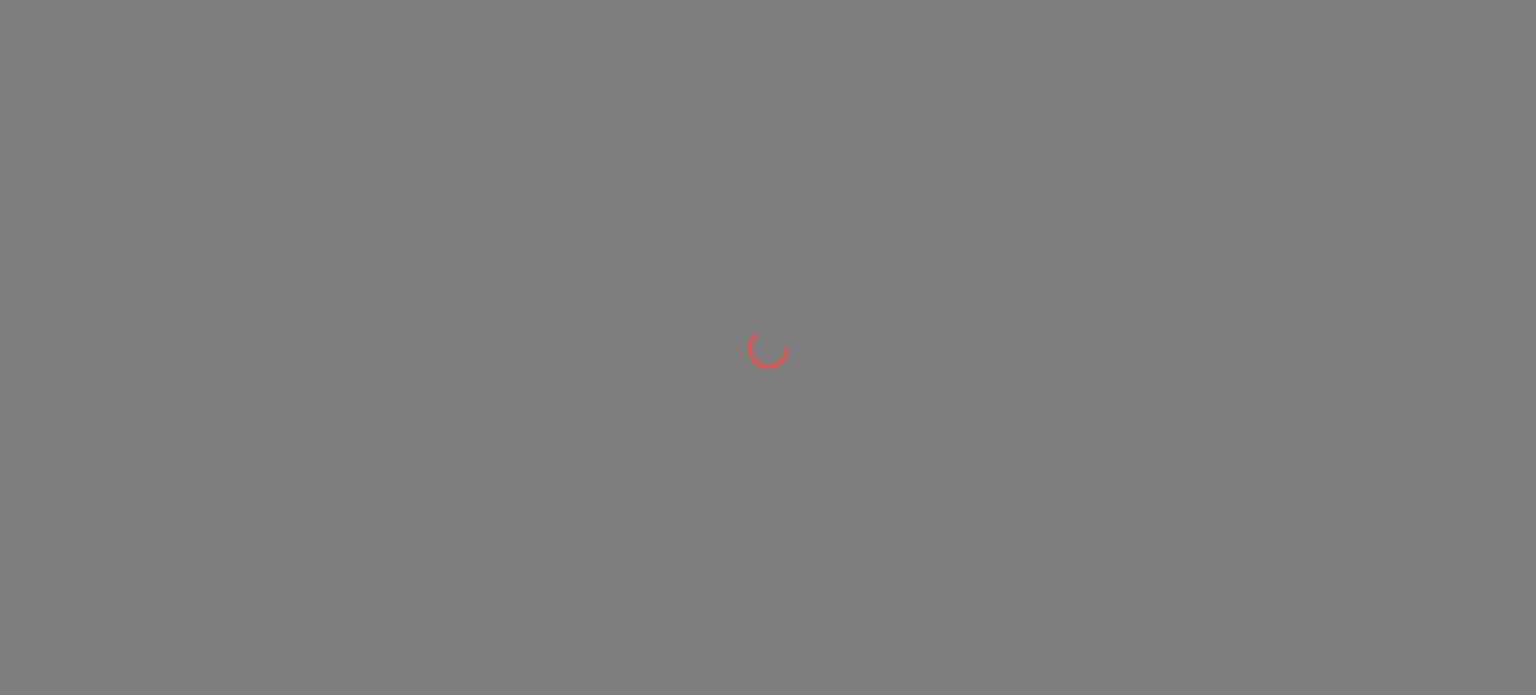 scroll, scrollTop: 0, scrollLeft: 0, axis: both 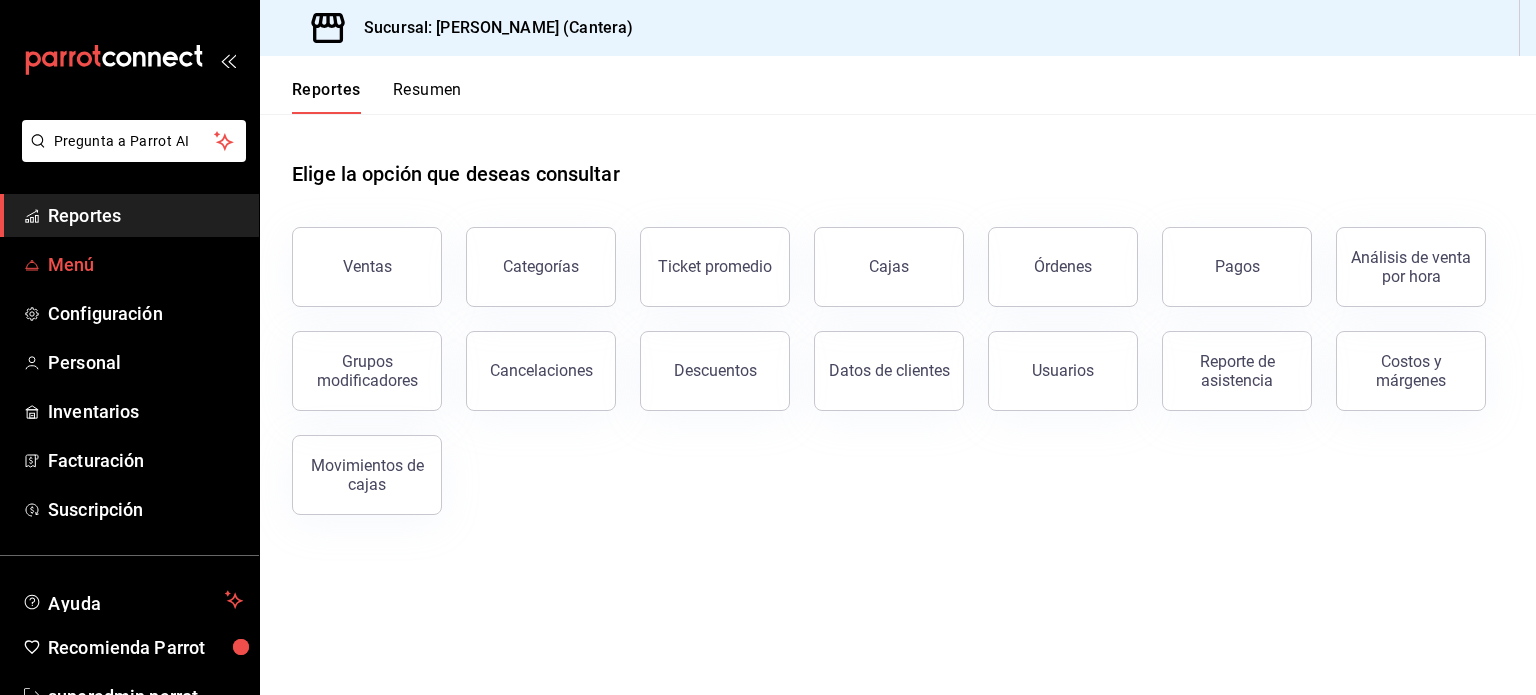 click on "Menú" at bounding box center (129, 264) 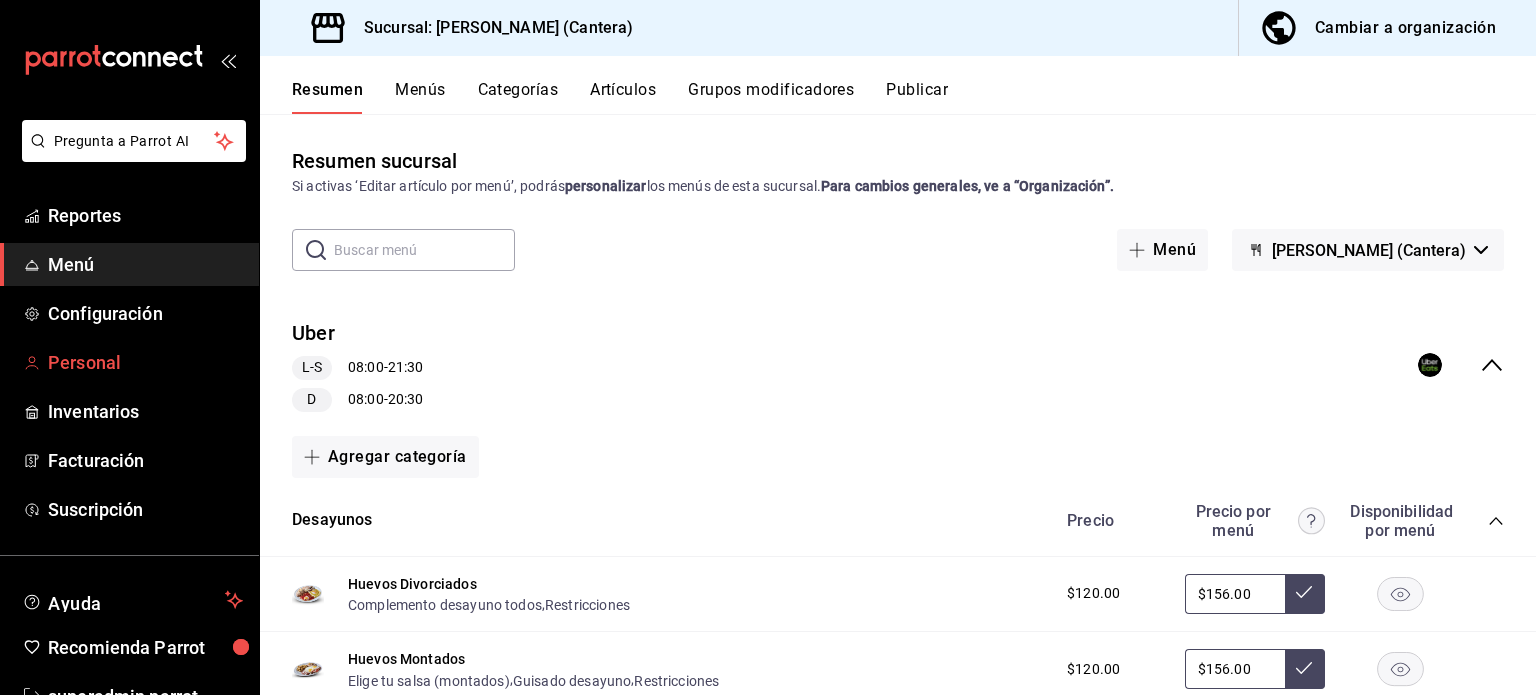 click on "Personal" at bounding box center (145, 362) 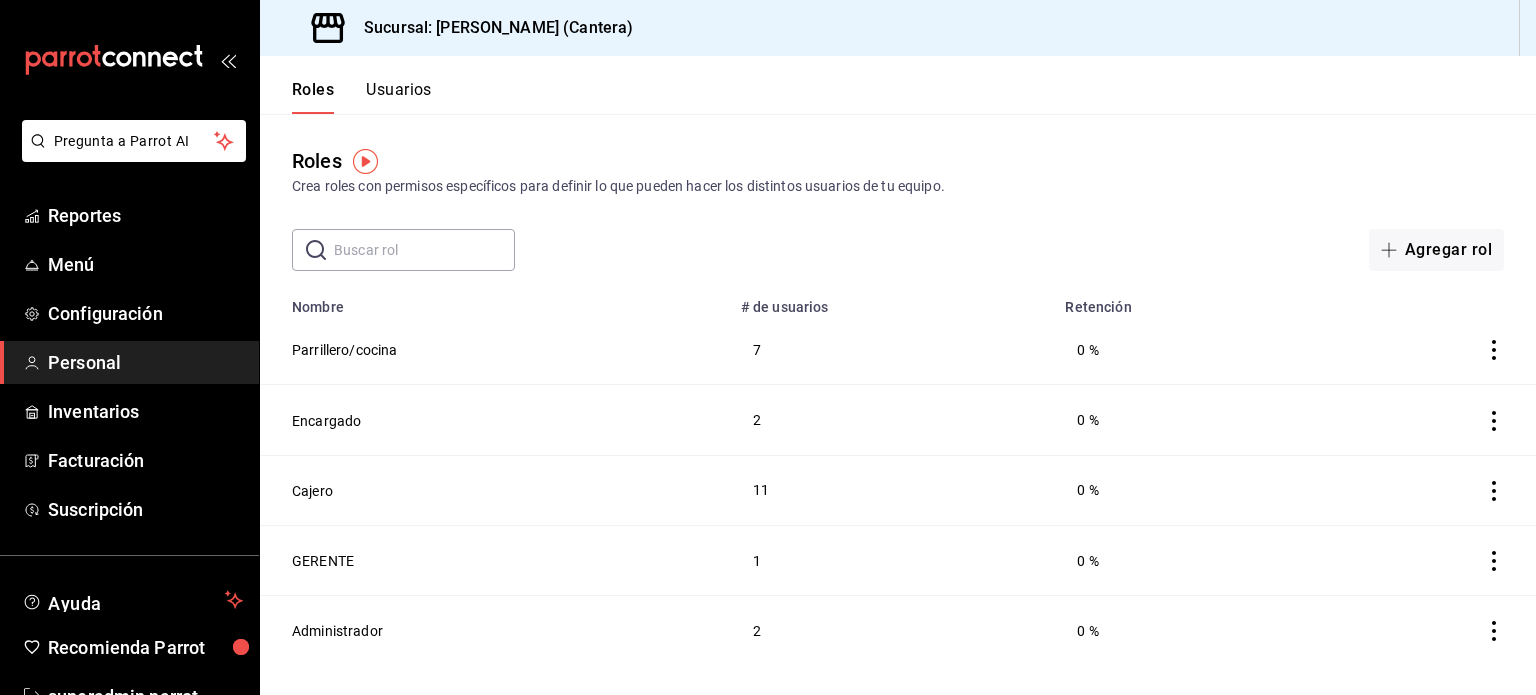 click on "Usuarios" at bounding box center [399, 97] 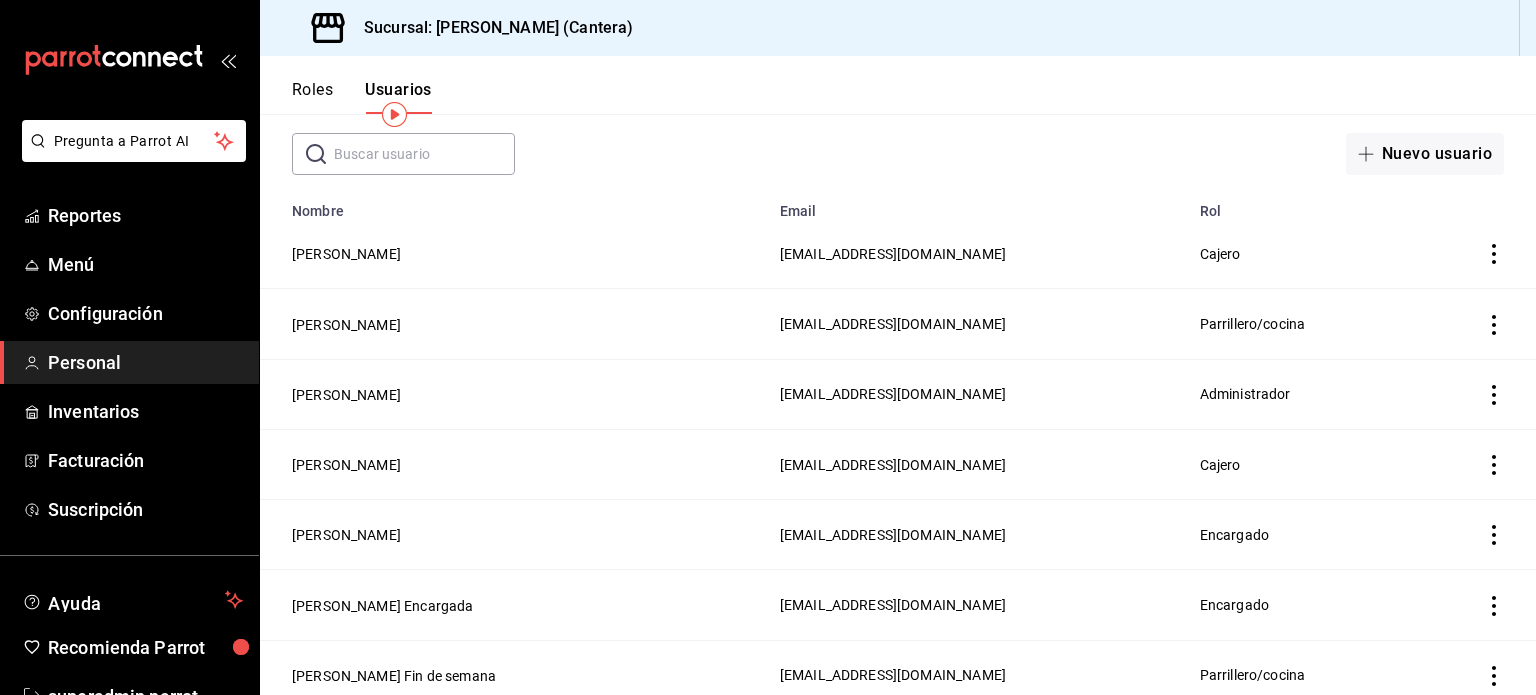 scroll, scrollTop: 0, scrollLeft: 0, axis: both 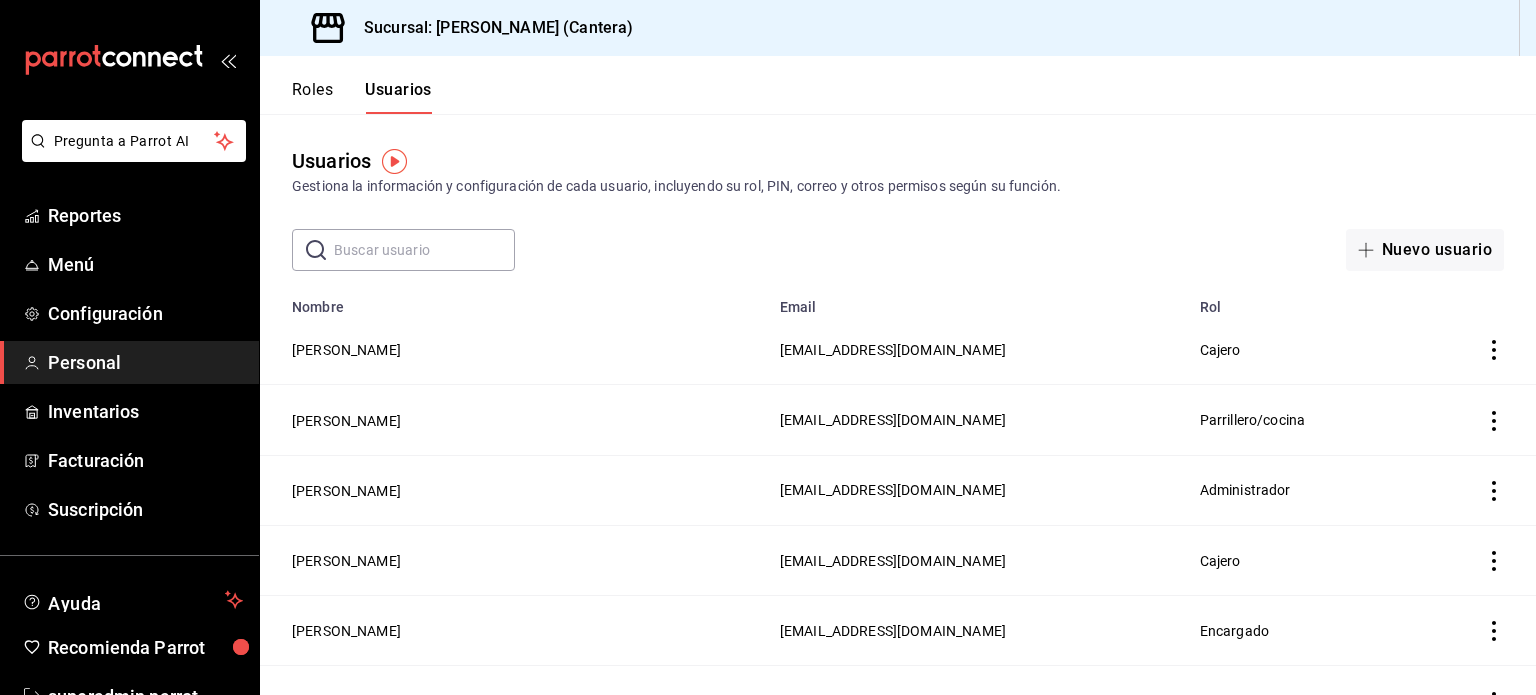 click at bounding box center (424, 250) 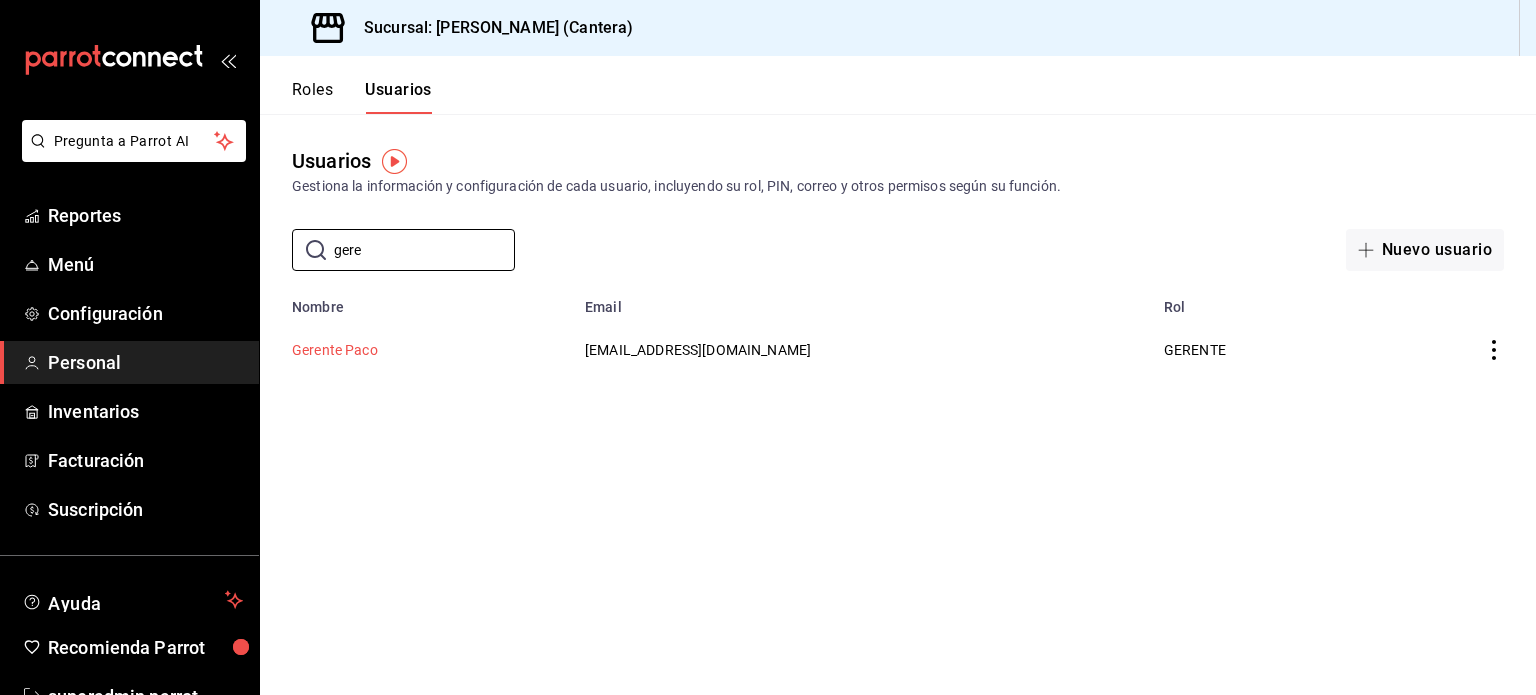 type on "gere" 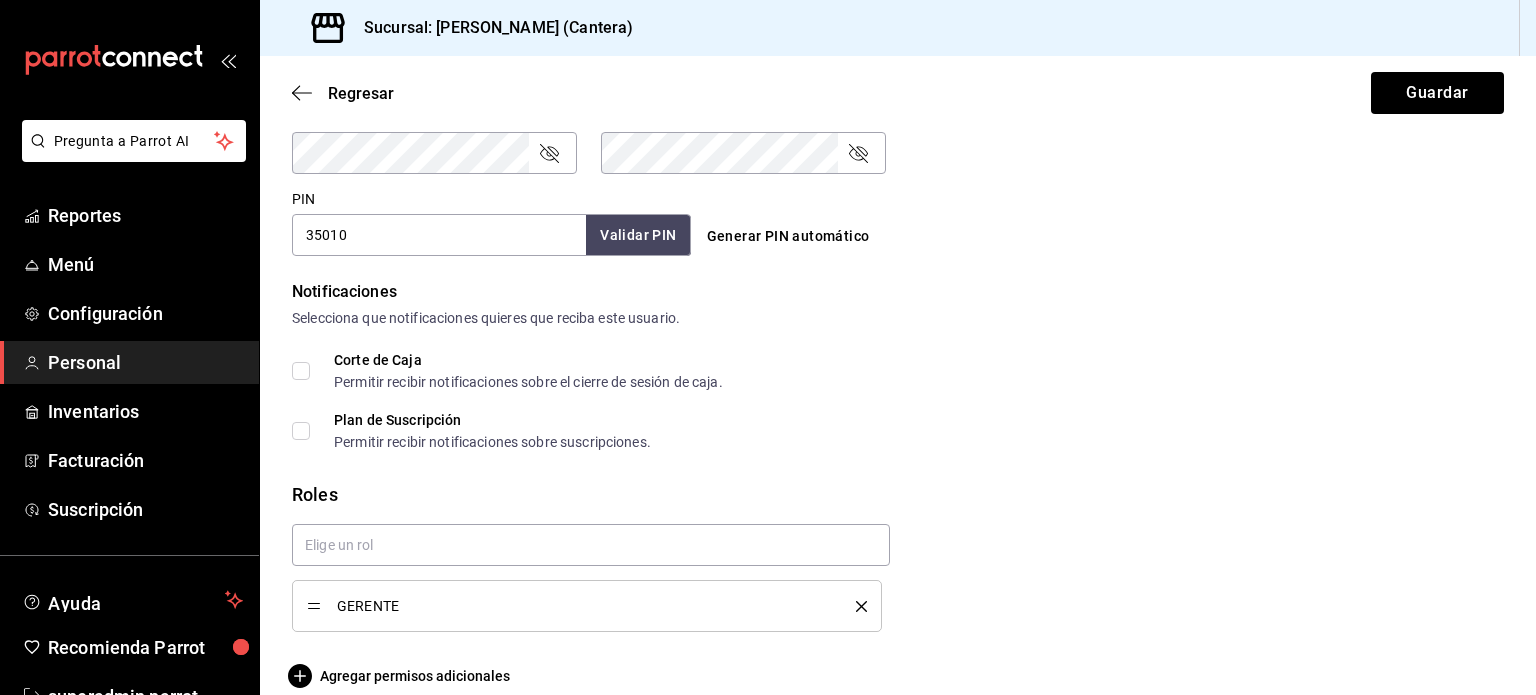 scroll, scrollTop: 908, scrollLeft: 0, axis: vertical 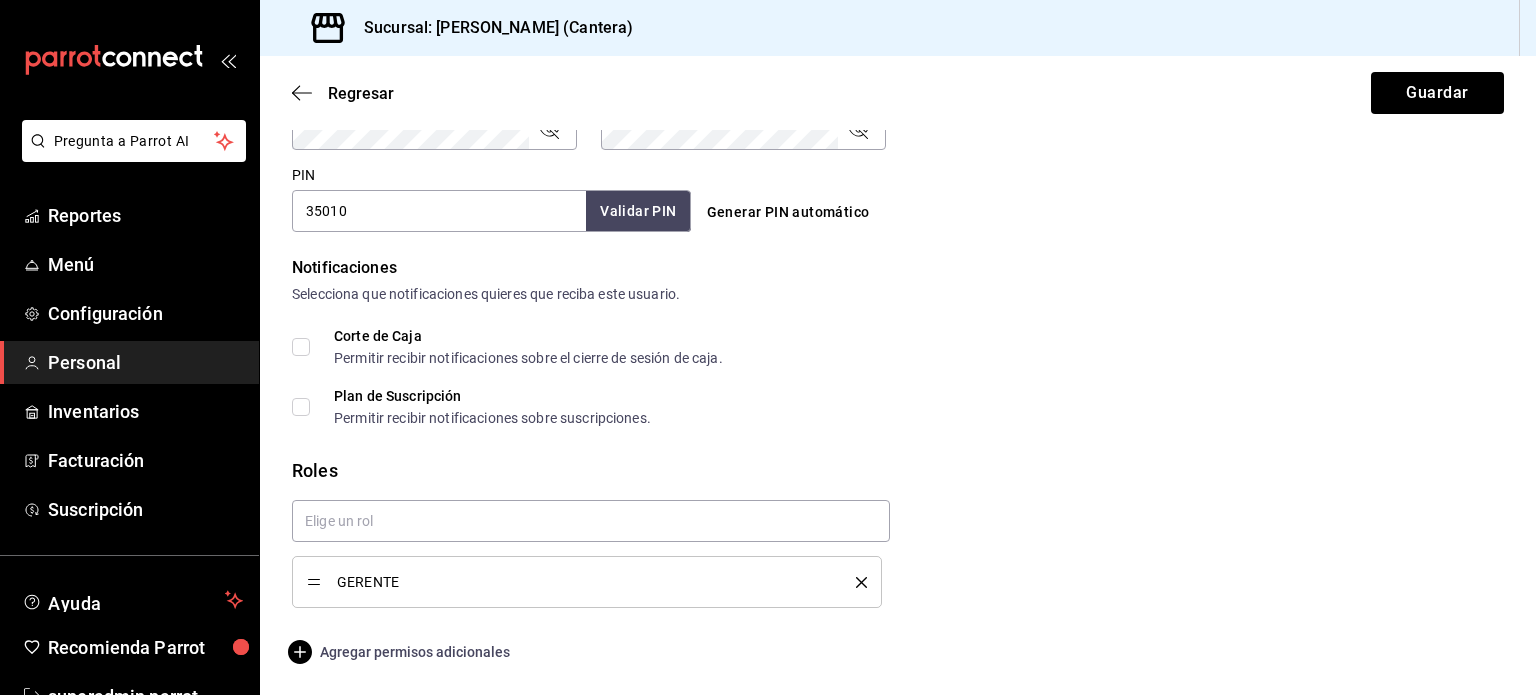 click on "Agregar permisos adicionales" at bounding box center [401, 652] 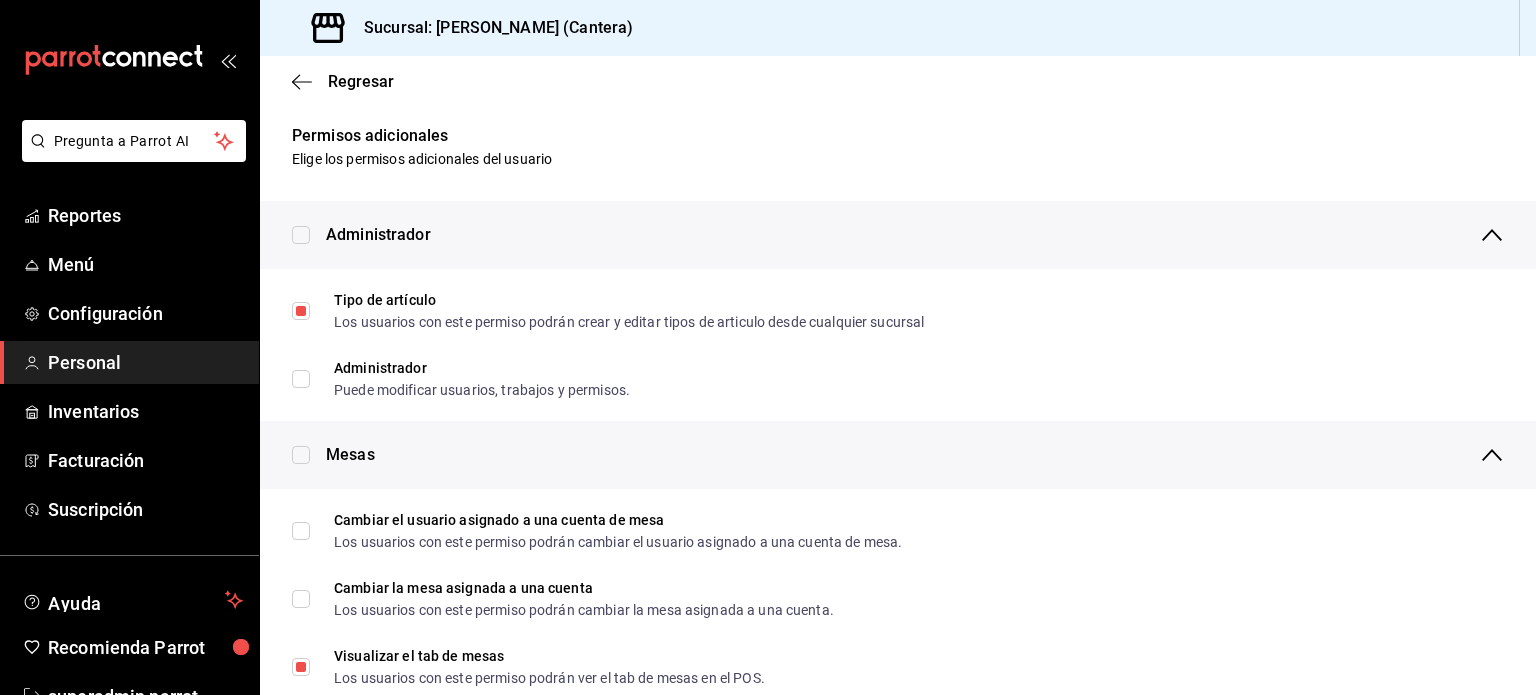 scroll, scrollTop: 794, scrollLeft: 0, axis: vertical 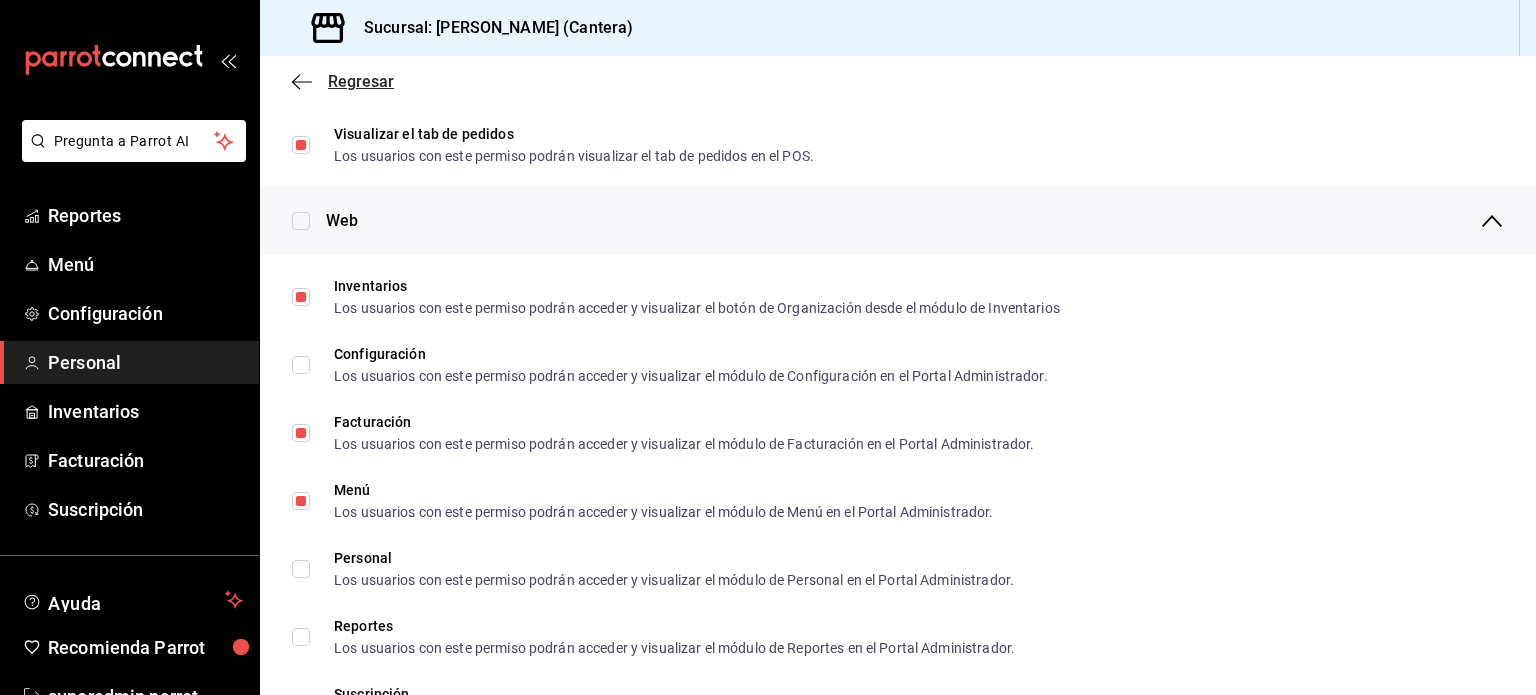 click 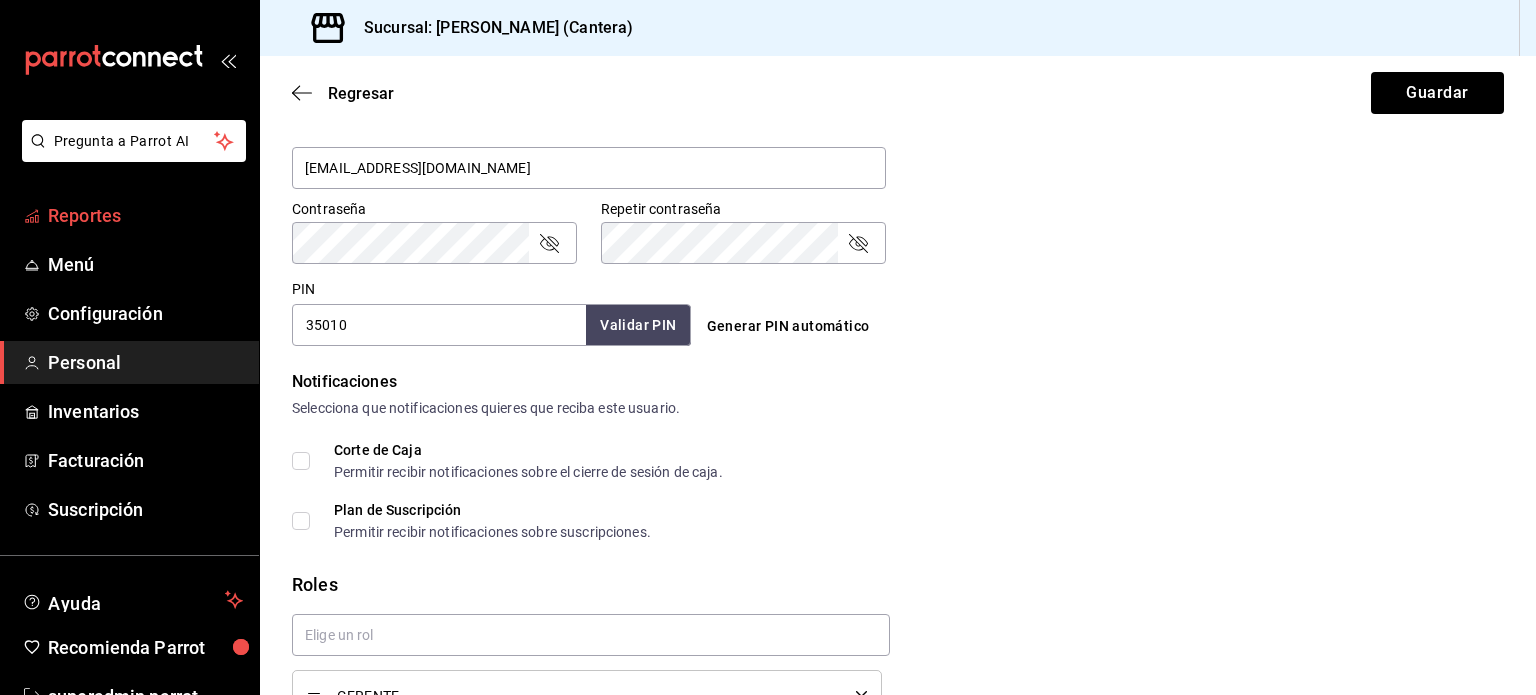 click on "Reportes" at bounding box center [129, 215] 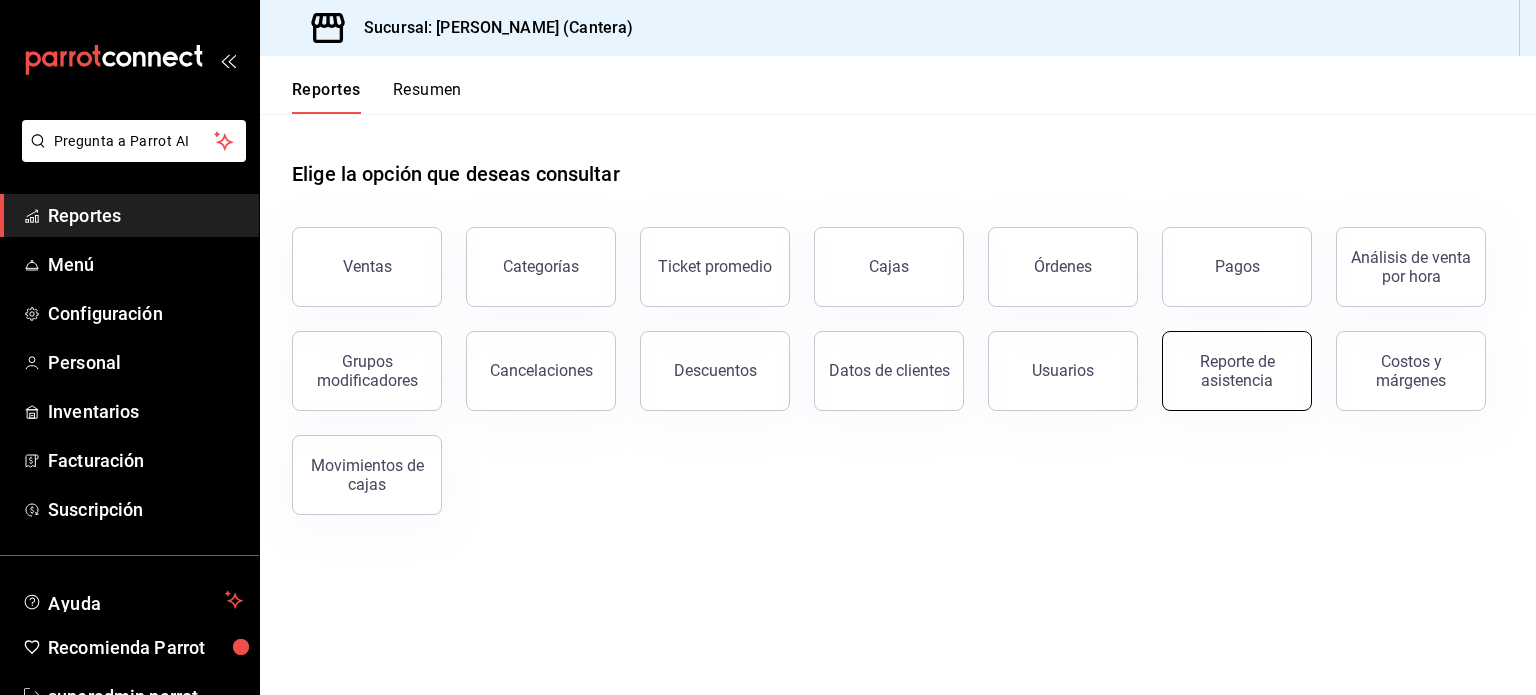 click on "Reporte de asistencia" at bounding box center (1237, 371) 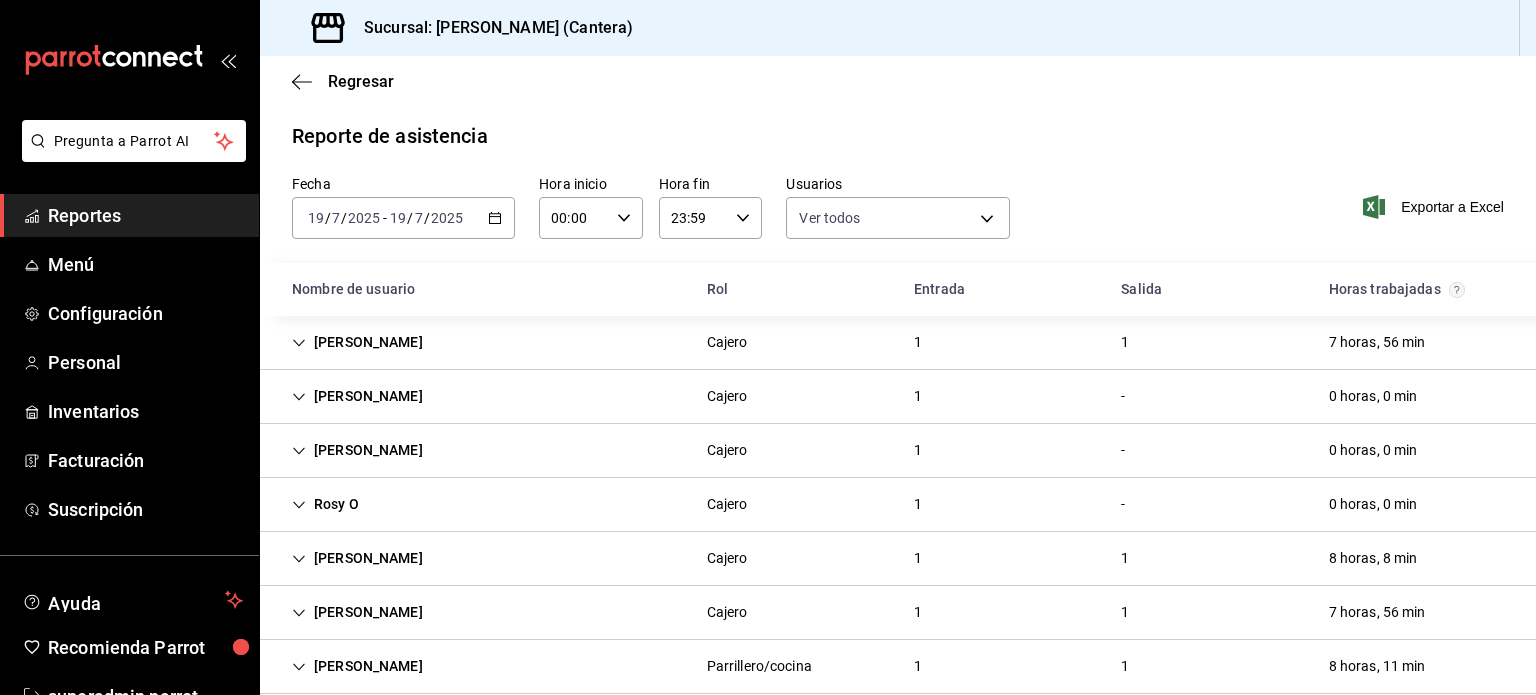 scroll, scrollTop: 1, scrollLeft: 0, axis: vertical 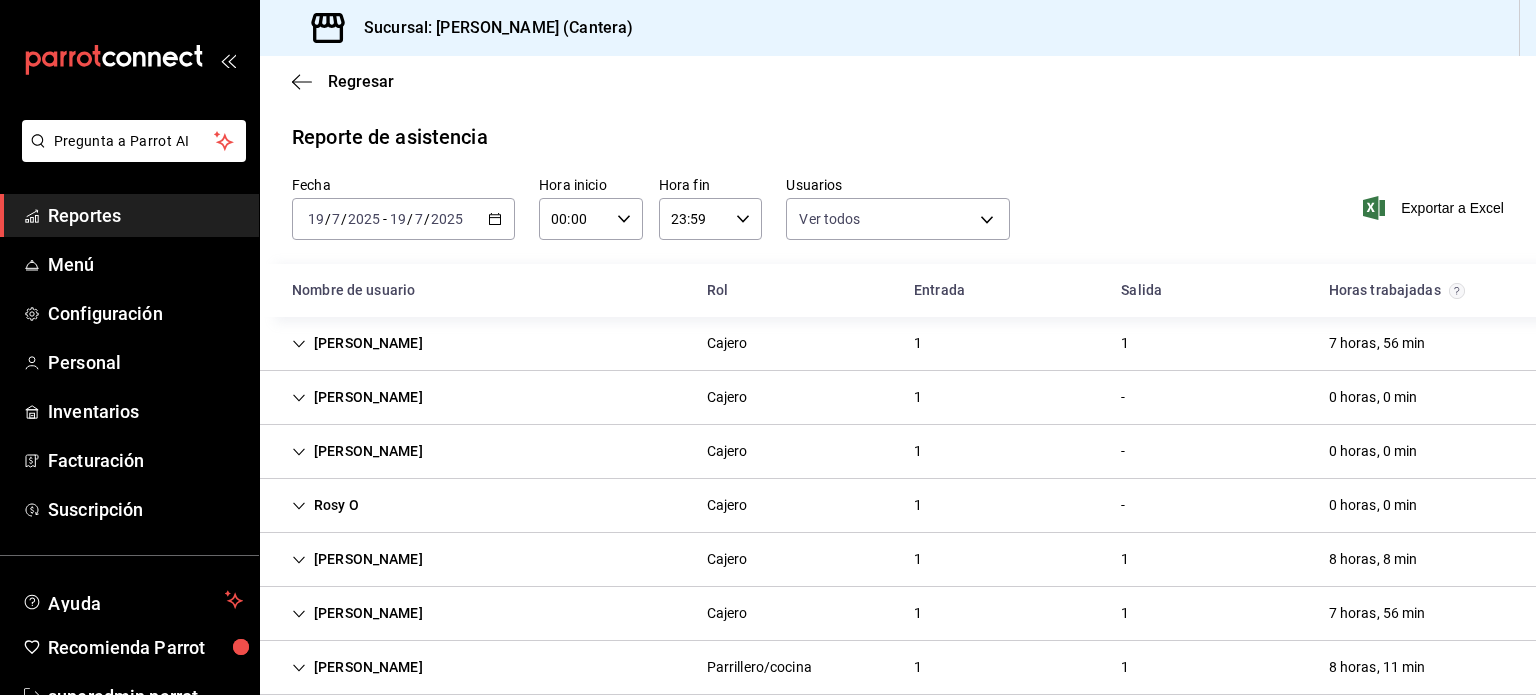click on "[DATE] [DATE] - [DATE] [DATE]" at bounding box center [403, 219] 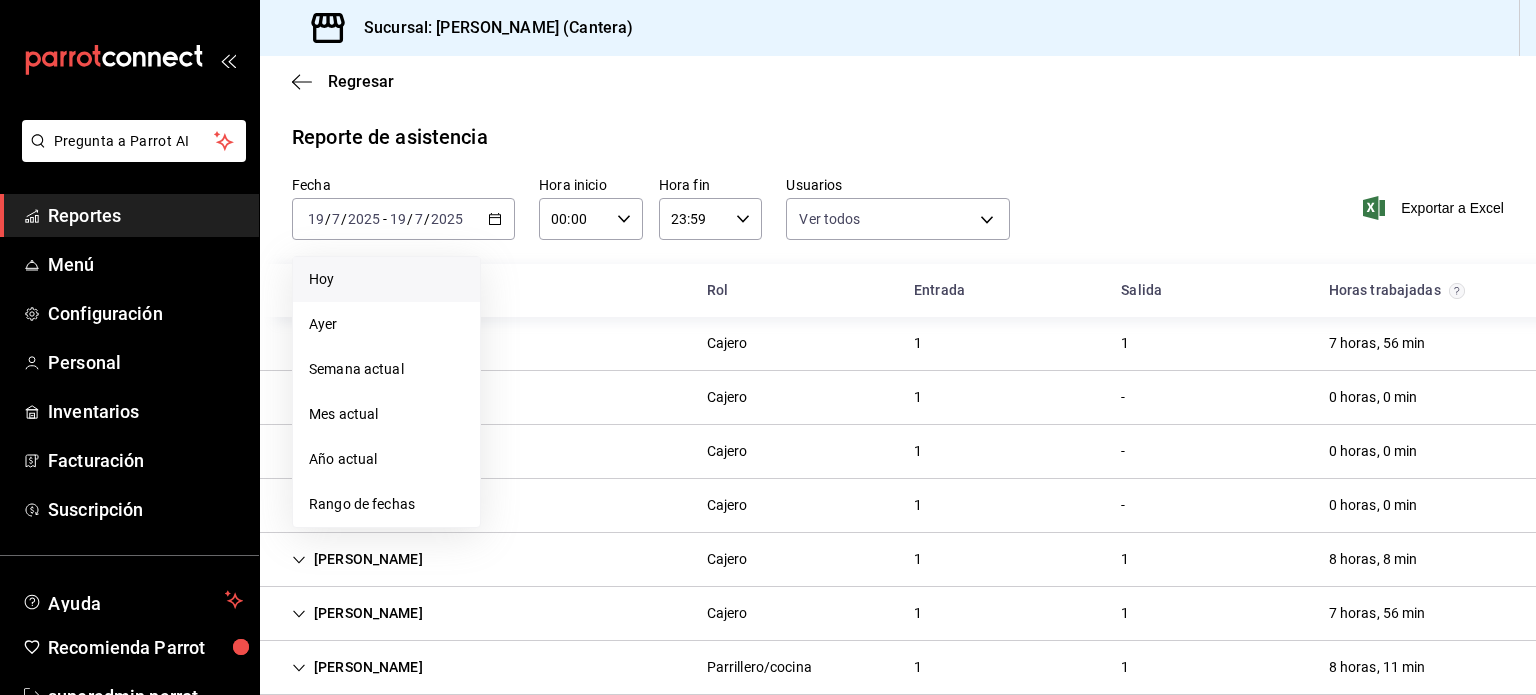 click on "Hoy" at bounding box center (386, 279) 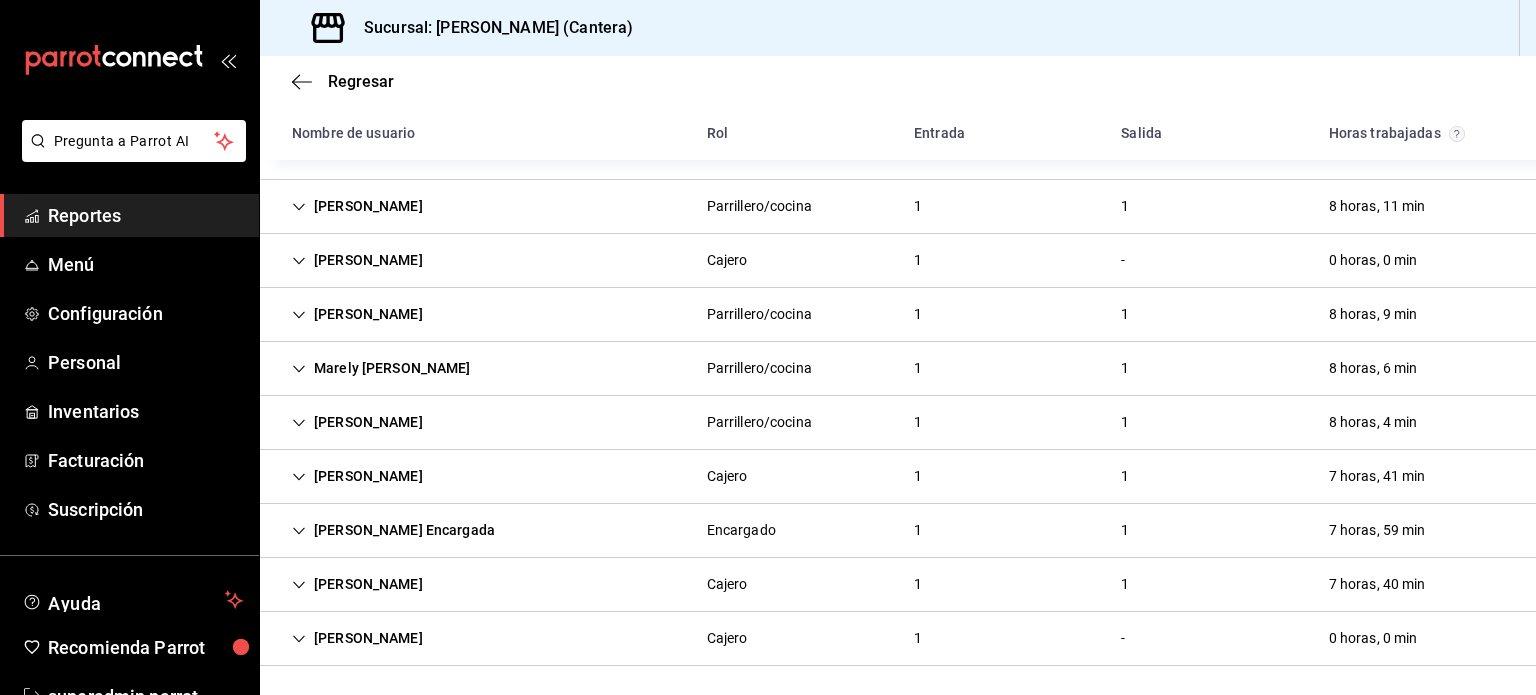scroll, scrollTop: 0, scrollLeft: 0, axis: both 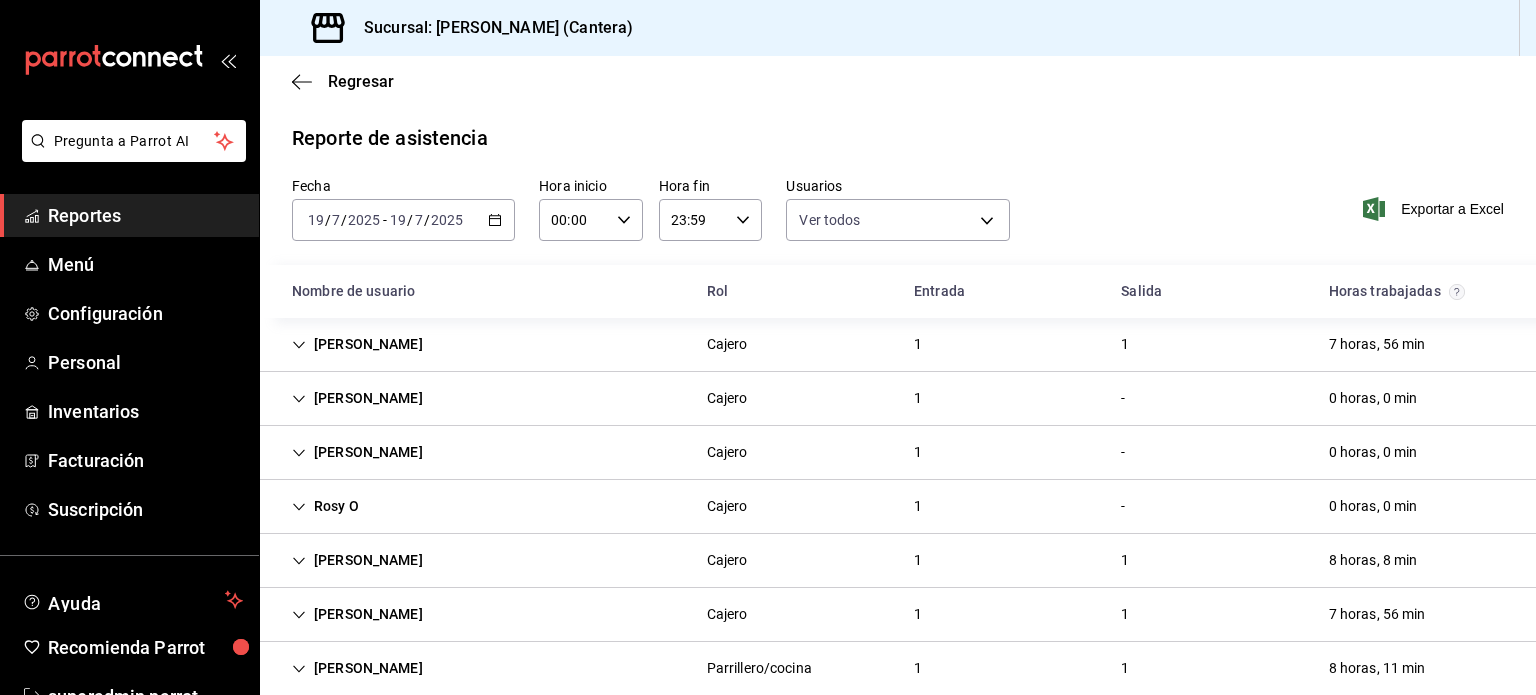 click on "[DATE] [DATE] - [DATE] [DATE]" at bounding box center (403, 220) 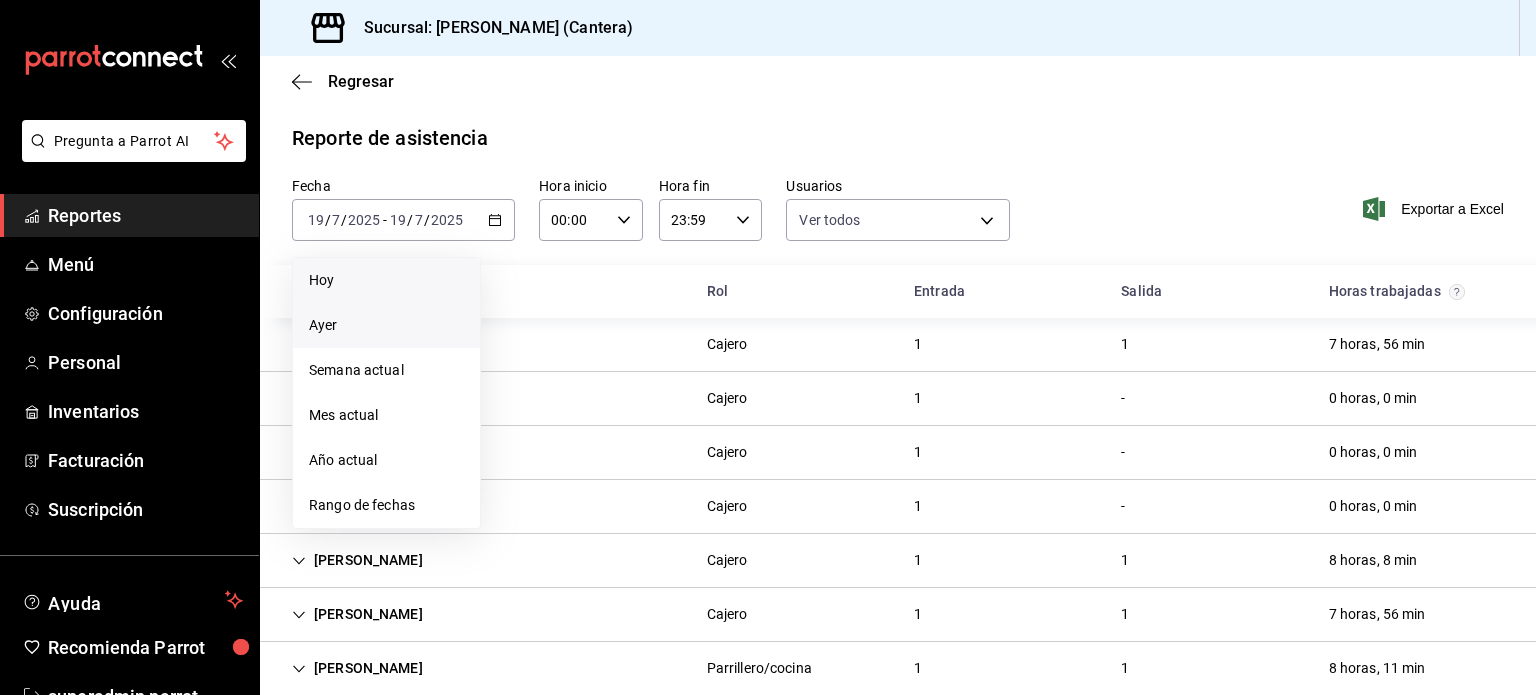 click on "Ayer" at bounding box center [386, 325] 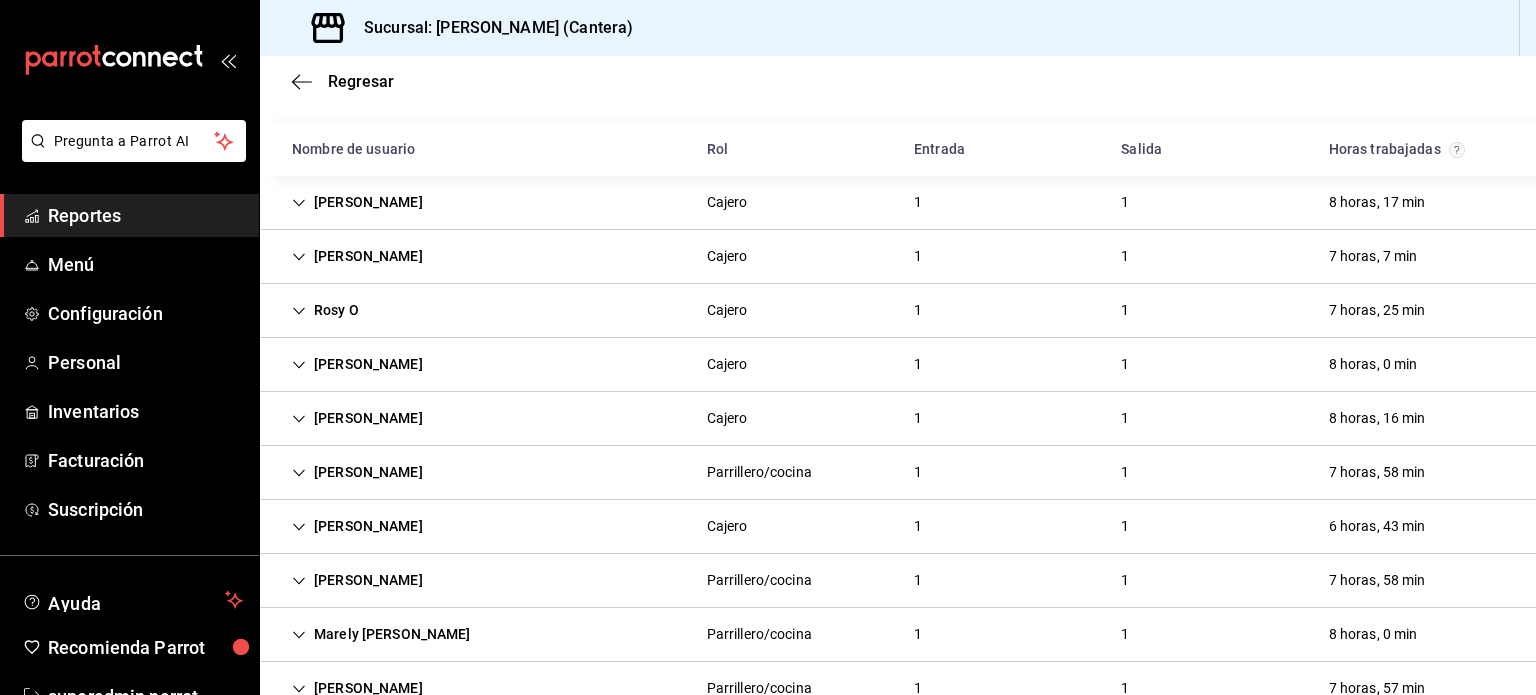 scroll, scrollTop: 0, scrollLeft: 0, axis: both 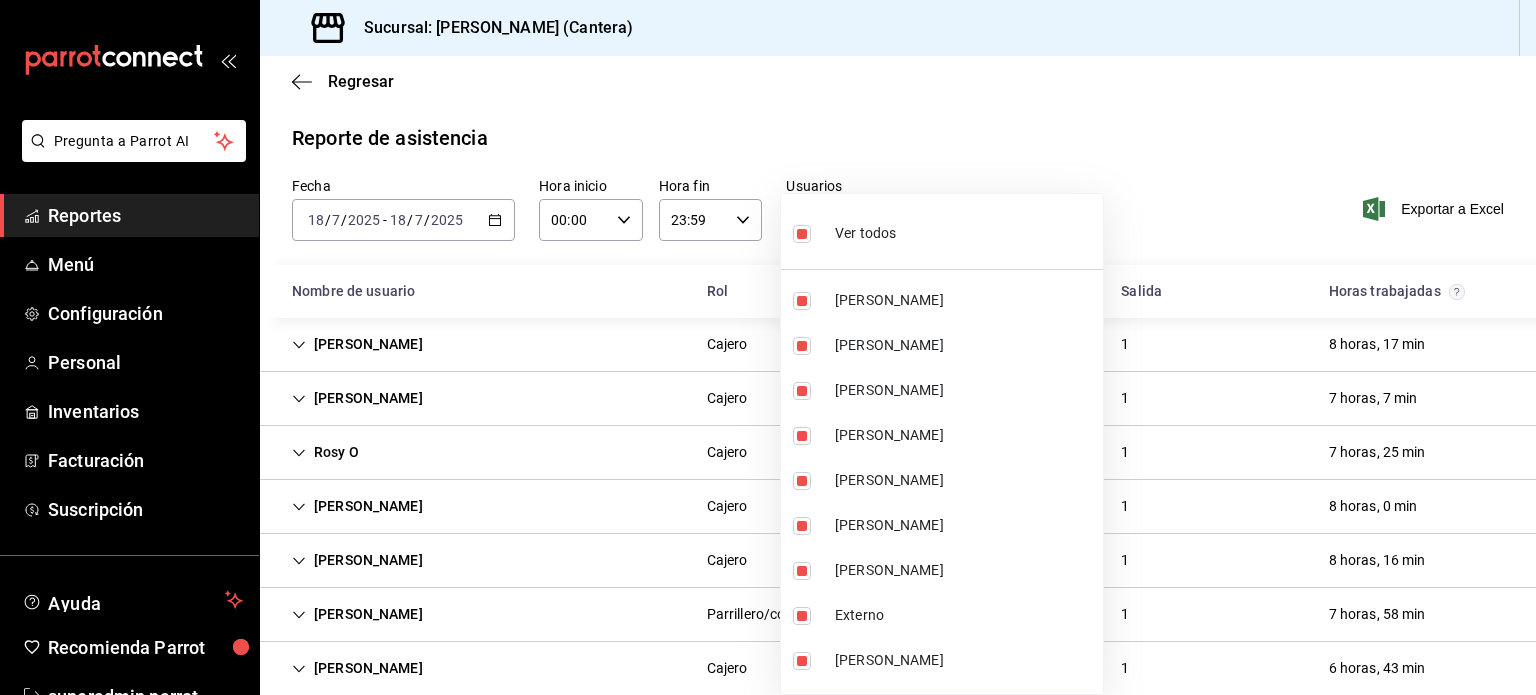 click on "Pregunta a Parrot AI Reportes   Menú   Configuración   Personal   Inventarios   Facturación   Suscripción   Ayuda Recomienda Parrot   superadmin parrot   Sugerir nueva función   Sucursal: Puro Maíz (Cantera) Regresar Reporte de asistencia Fecha [DATE] [DATE] - [DATE] [DATE] Hora inicio 00:00 Hora inicio Hora fin 23:59 Hora fin Usuarios Ver todos Exportar a Excel Nombre de usuario Rol Entrada Salida Horas trabajadas   [PERSON_NAME] 1 1 8 horas, 17 min [PERSON_NAME] 1 1 7 horas, 7 min [PERSON_NAME] 1 1 7 horas, 25 min [PERSON_NAME] 1 1 8 horas, 0 min [PERSON_NAME] 1 1 8 horas, 16 min [PERSON_NAME]/cocina 1 1 7 horas, 58 min [PERSON_NAME] 1 1 6 horas, 43 min [PERSON_NAME] Cocina Parrillero/cocina 1 1 7 horas, 58 min Marely [PERSON_NAME] Parrillero/cocina 1 1 8 horas, 0 min [PERSON_NAME] Parrillero/cocina 1 1 7 horas, 57 min [PERSON_NAME] Encargado 1 1 7 horas, 7 min [PERSON_NAME] 1 1 7 horas, 47 min [PERSON_NAME] 1 1 7 horas, 21 min" at bounding box center [768, 347] 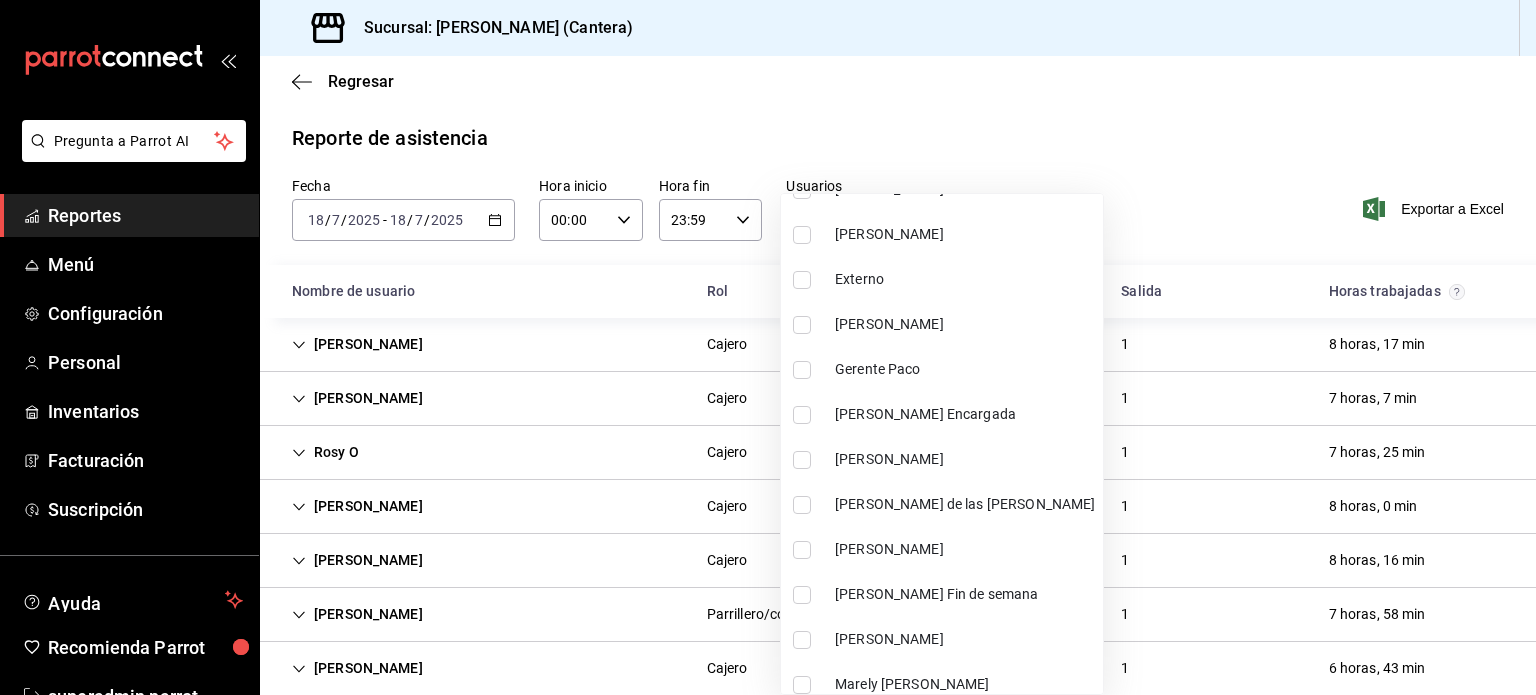 scroll, scrollTop: 339, scrollLeft: 0, axis: vertical 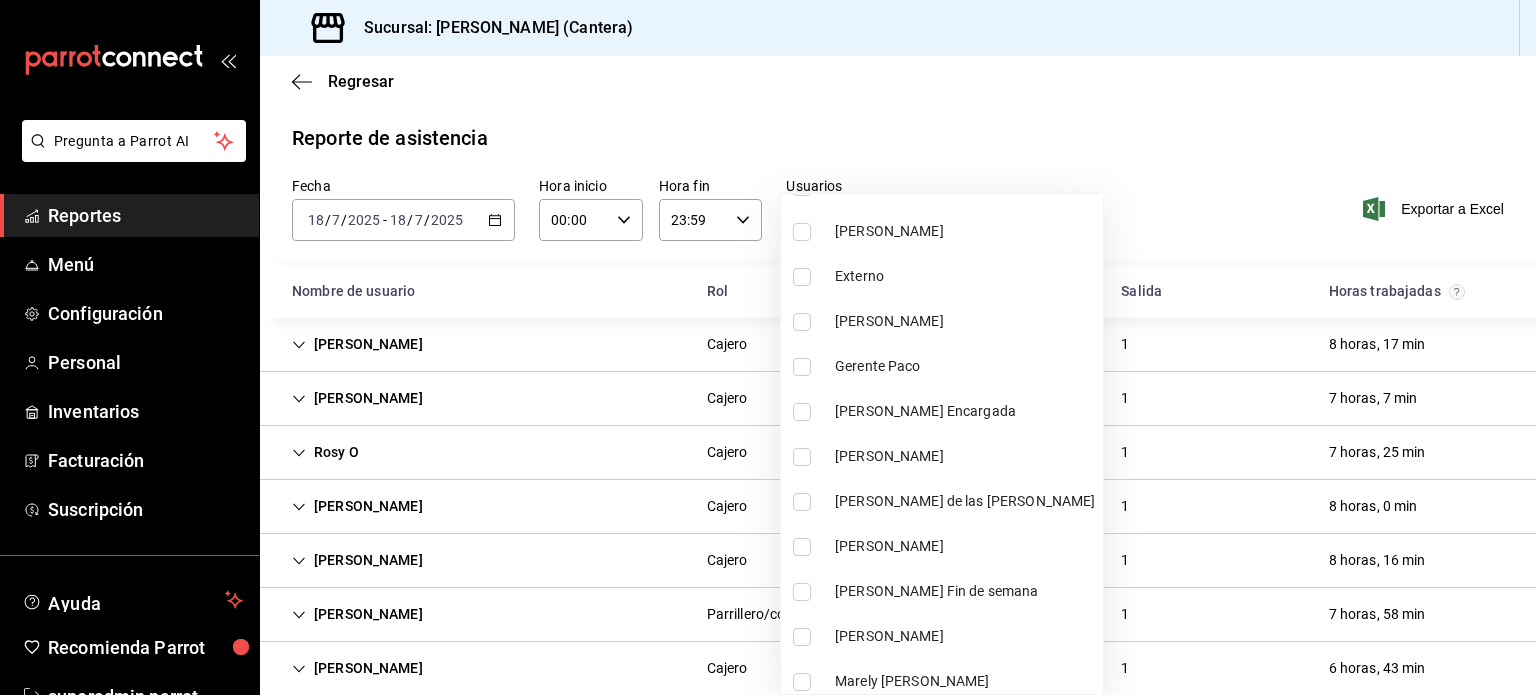 click on "Gerente Paco" at bounding box center [965, 366] 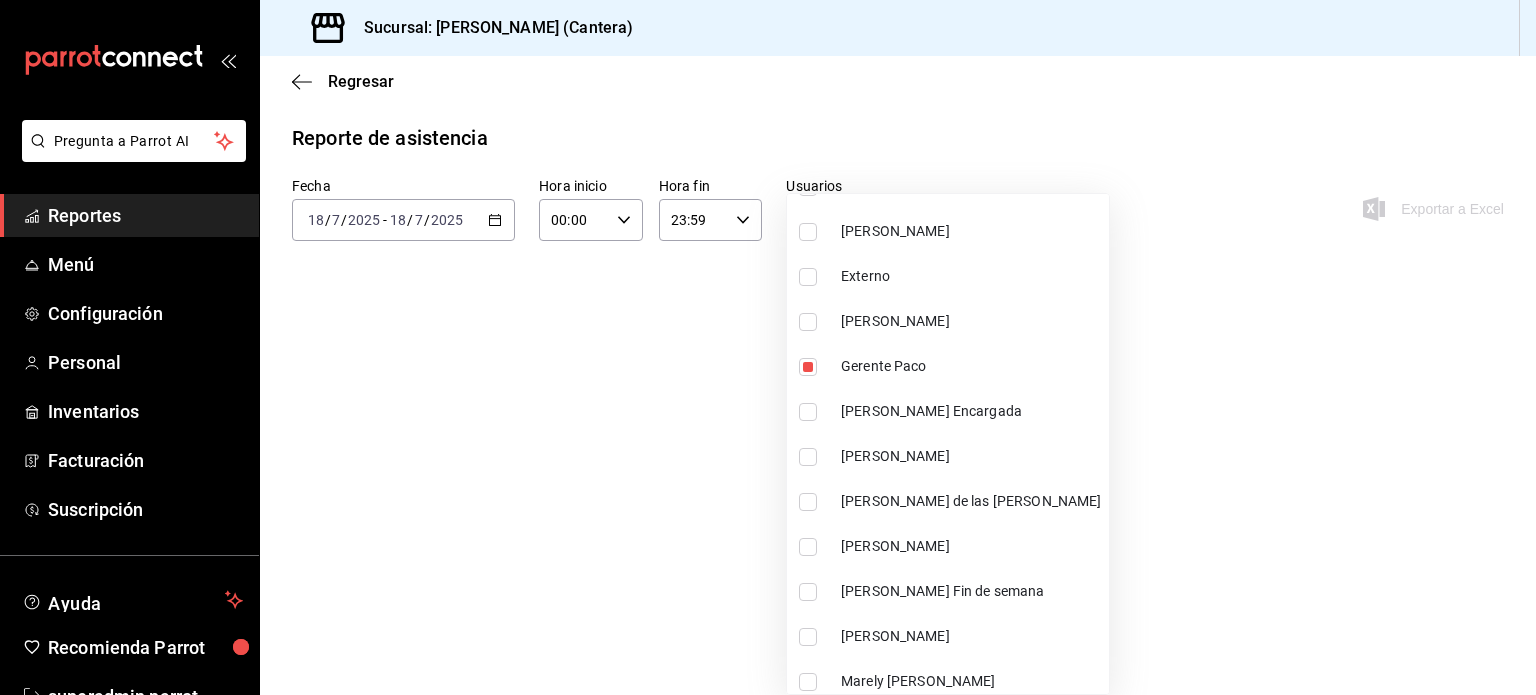 click at bounding box center (768, 347) 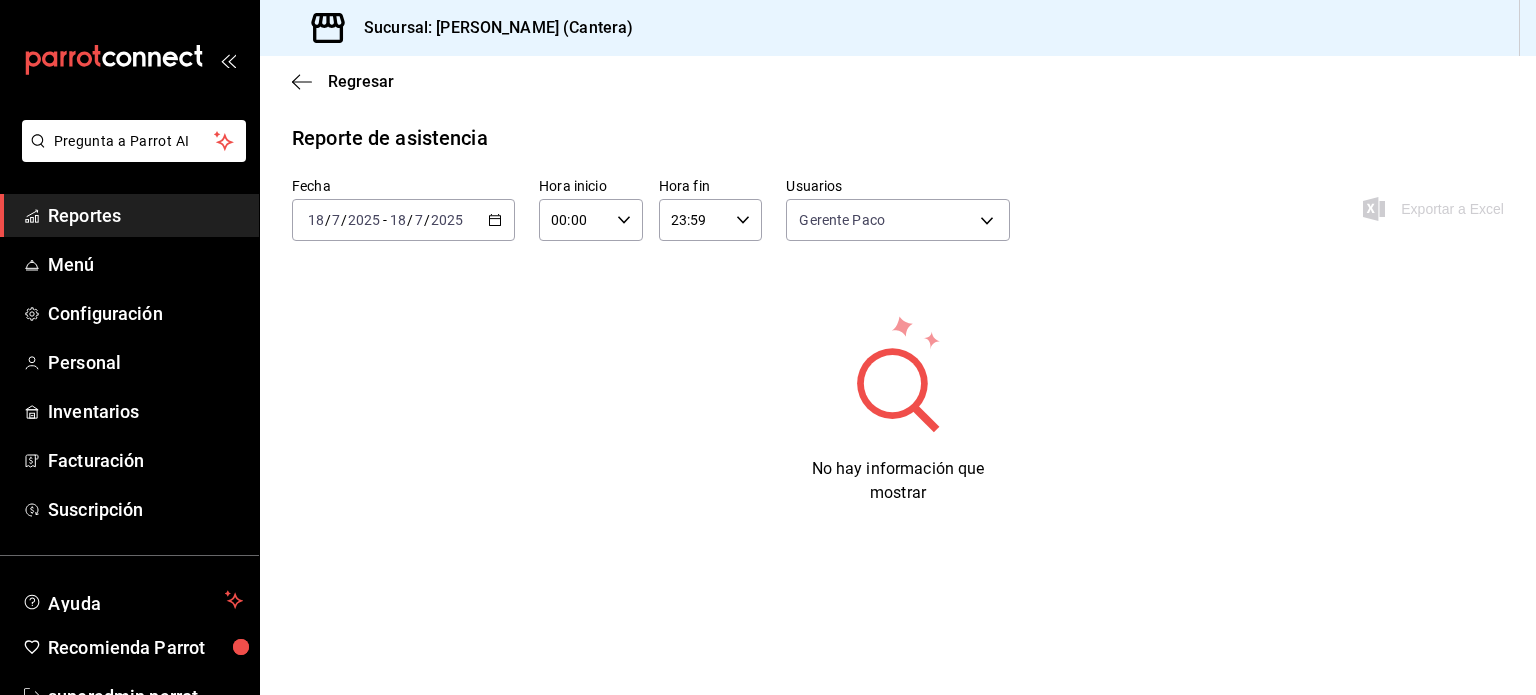 click on "[DATE] [DATE] - [DATE] [DATE]" at bounding box center [403, 220] 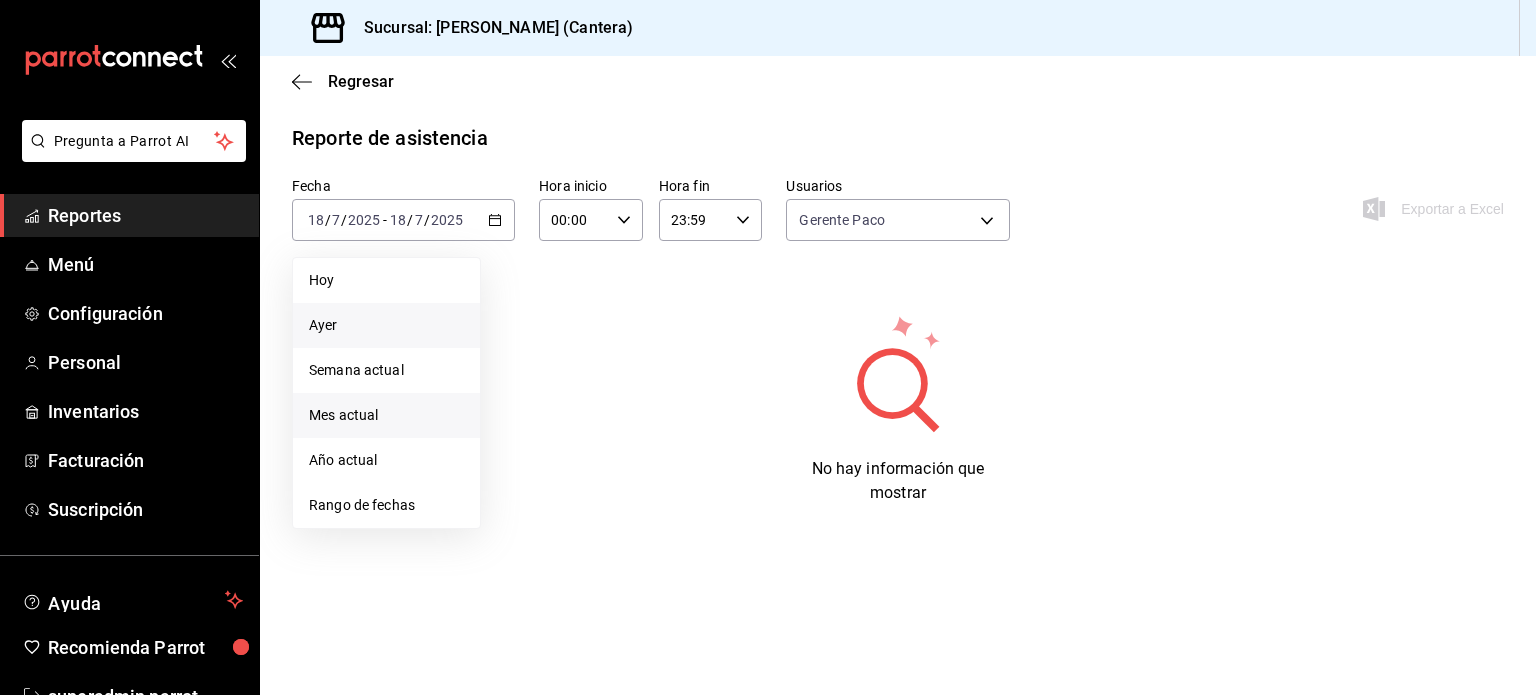 click on "Mes actual" at bounding box center [386, 415] 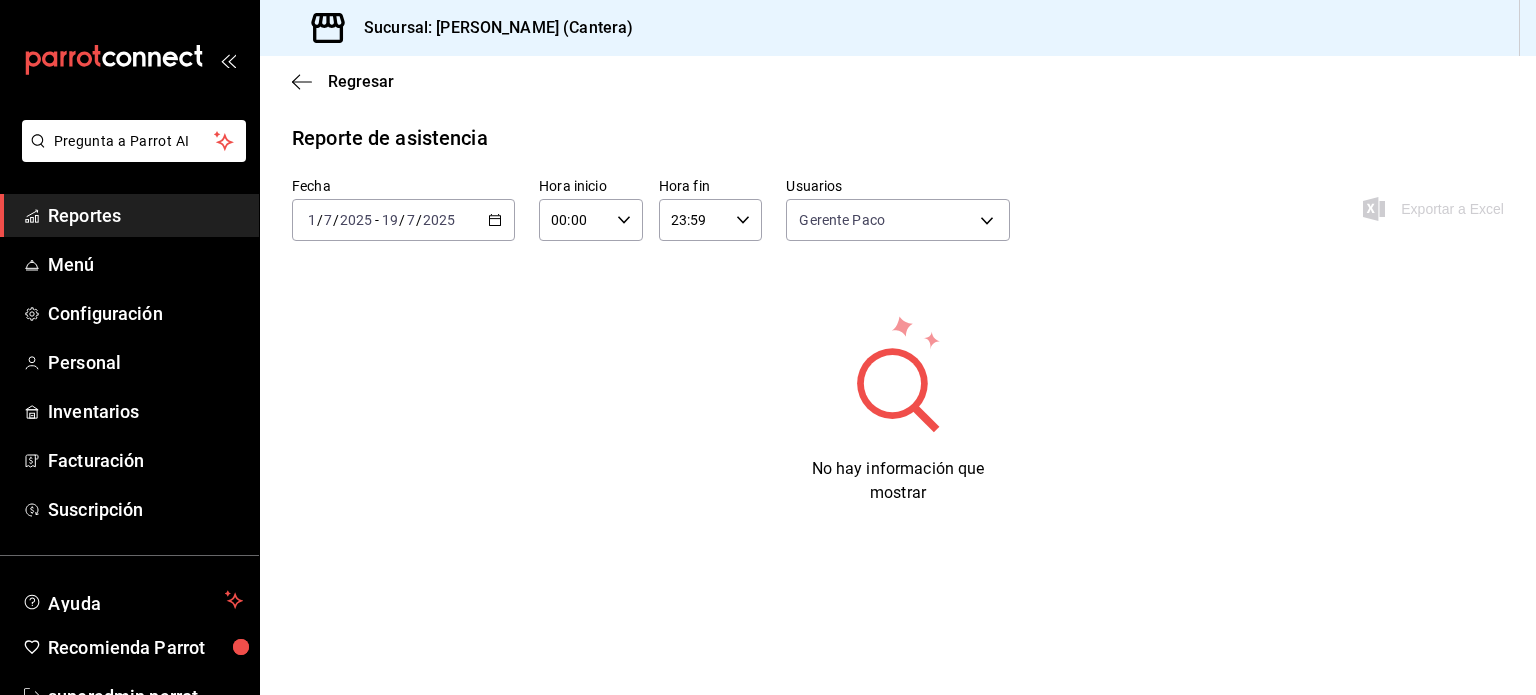 click on "[DATE] [DATE] - [DATE] [DATE]" at bounding box center [403, 220] 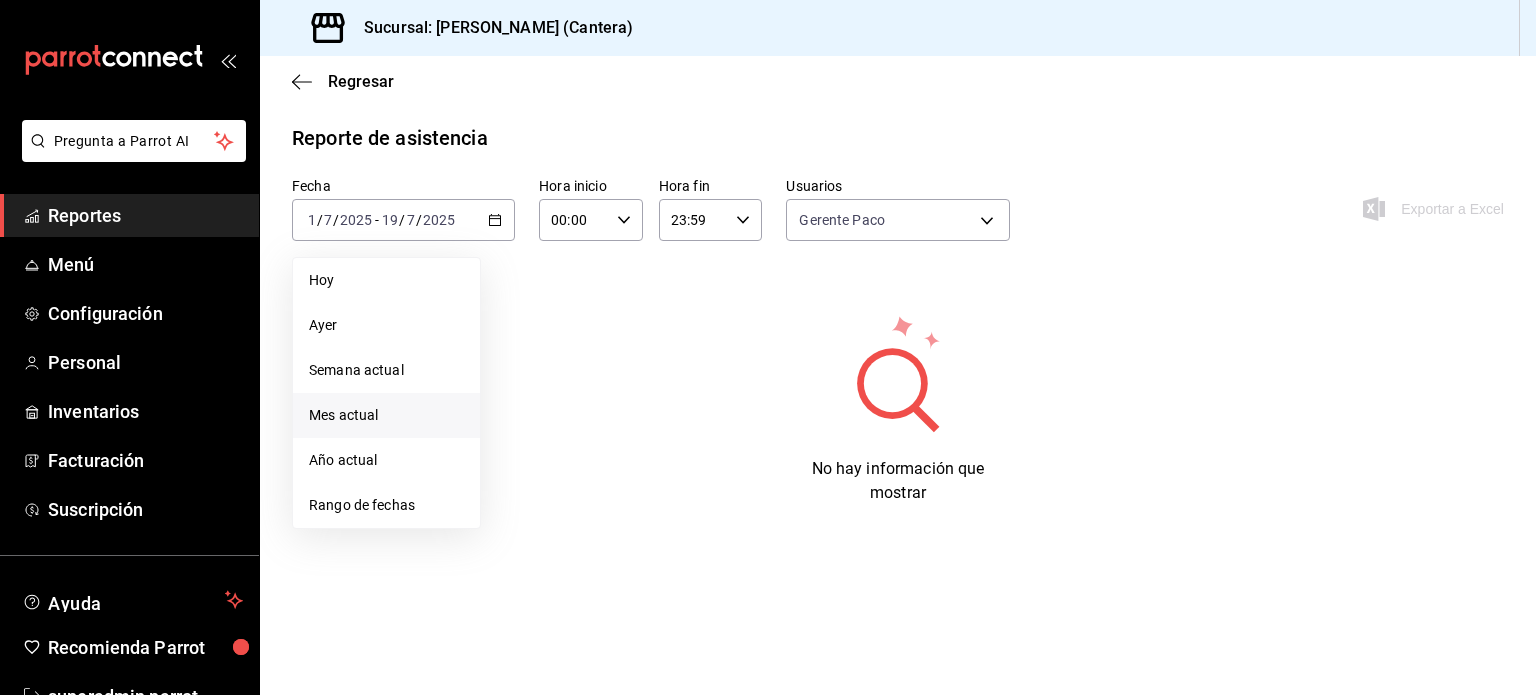 click on "Mes actual" at bounding box center (386, 415) 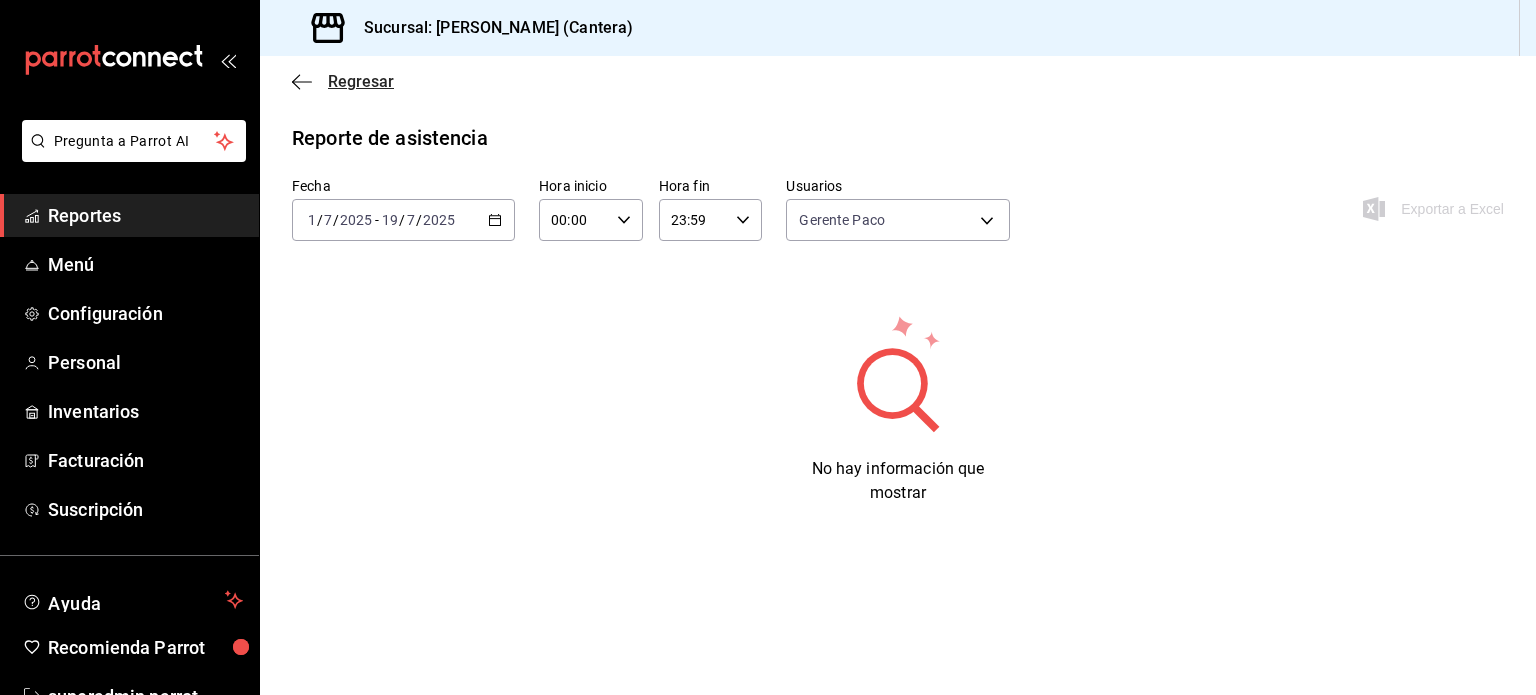 click 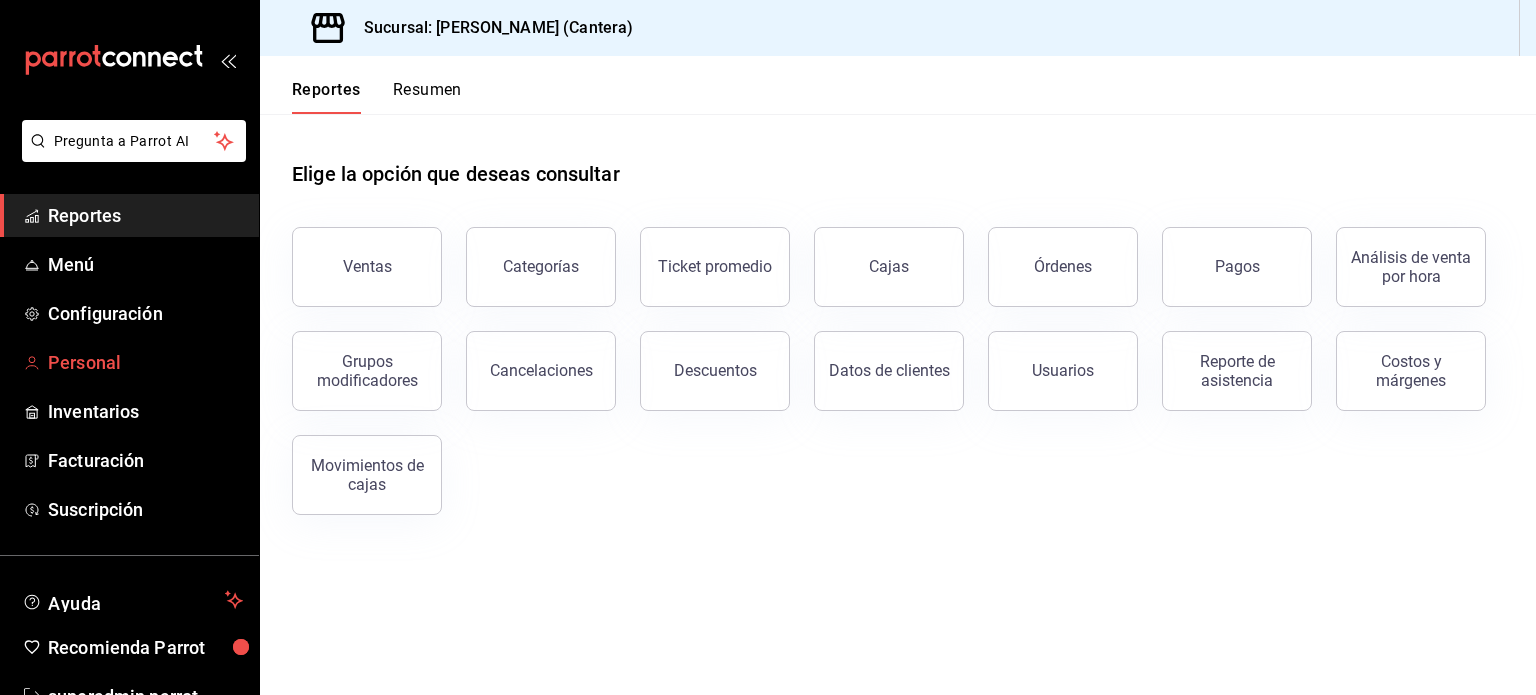 click on "Personal" at bounding box center [145, 362] 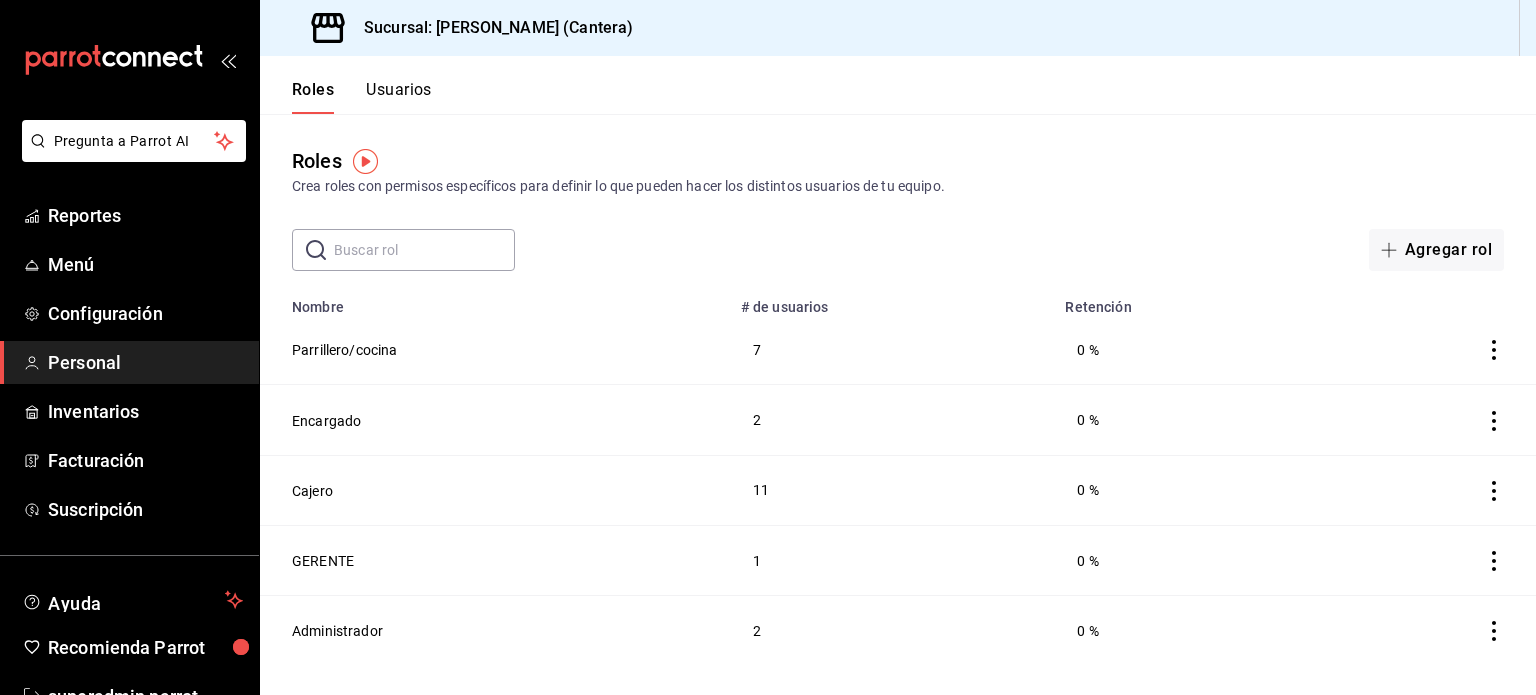 click at bounding box center (424, 250) 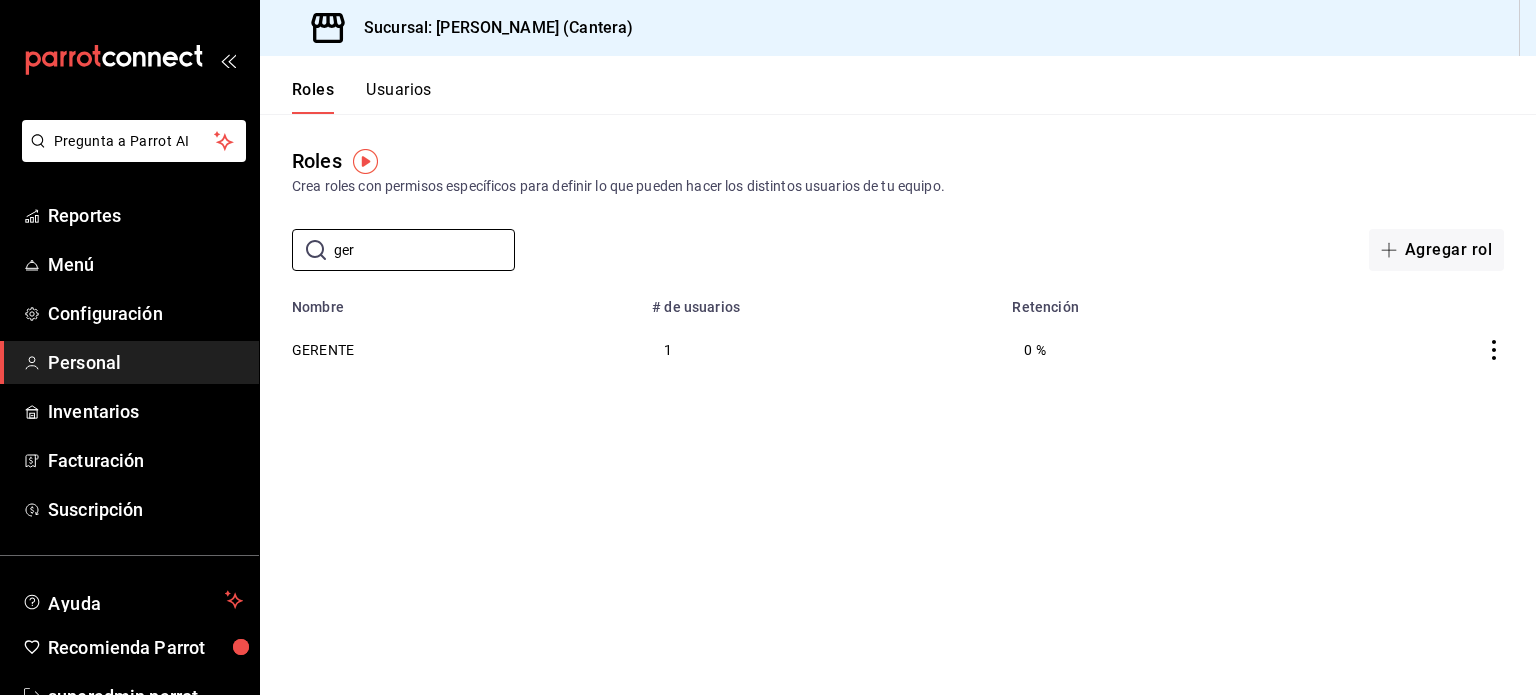 type on "ger" 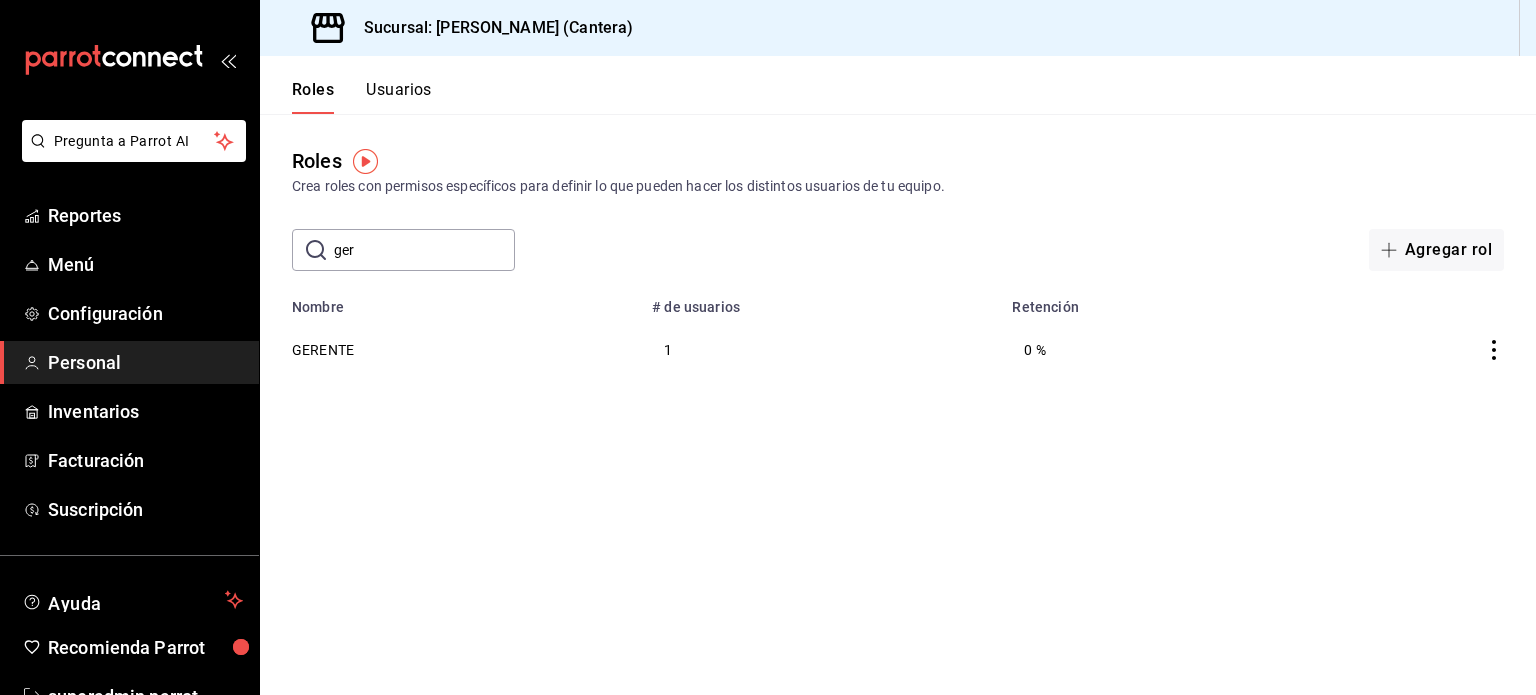 click on "Usuarios" at bounding box center [399, 97] 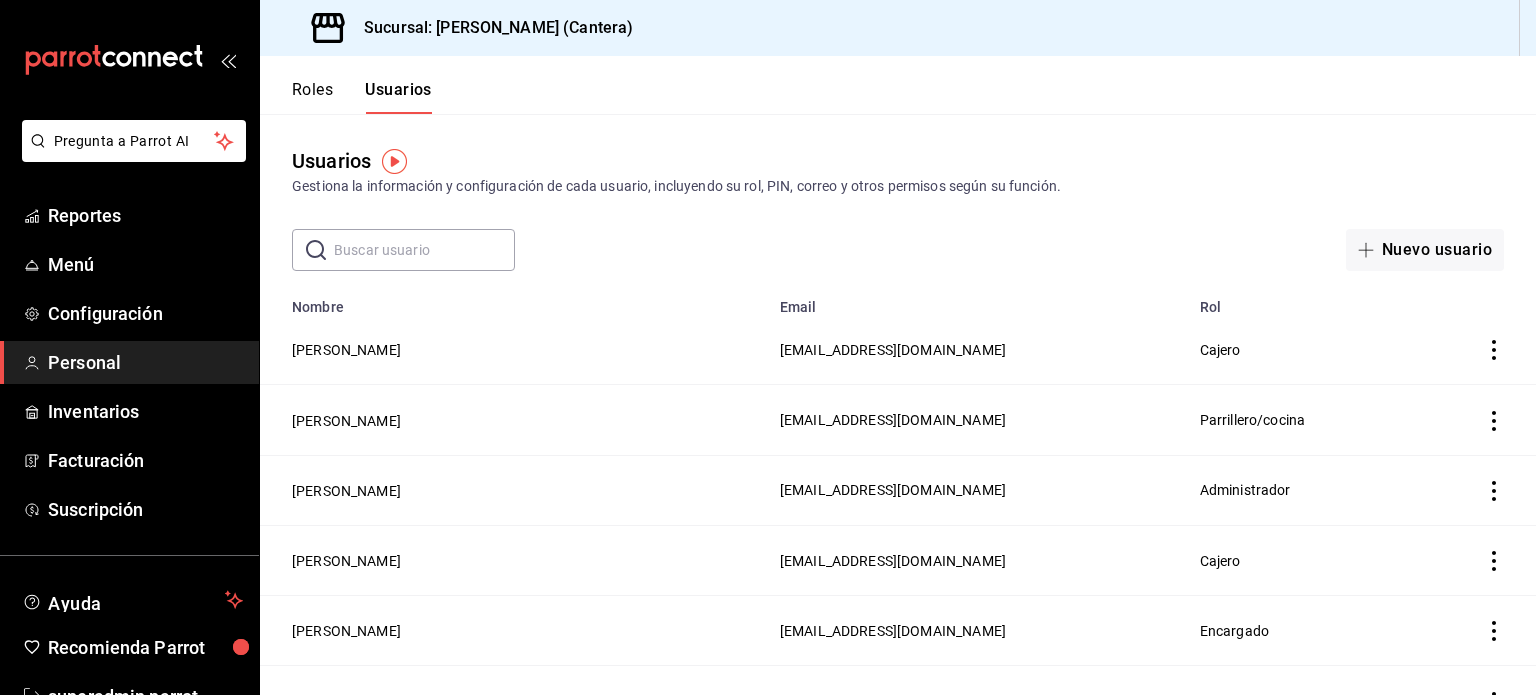 click at bounding box center [424, 250] 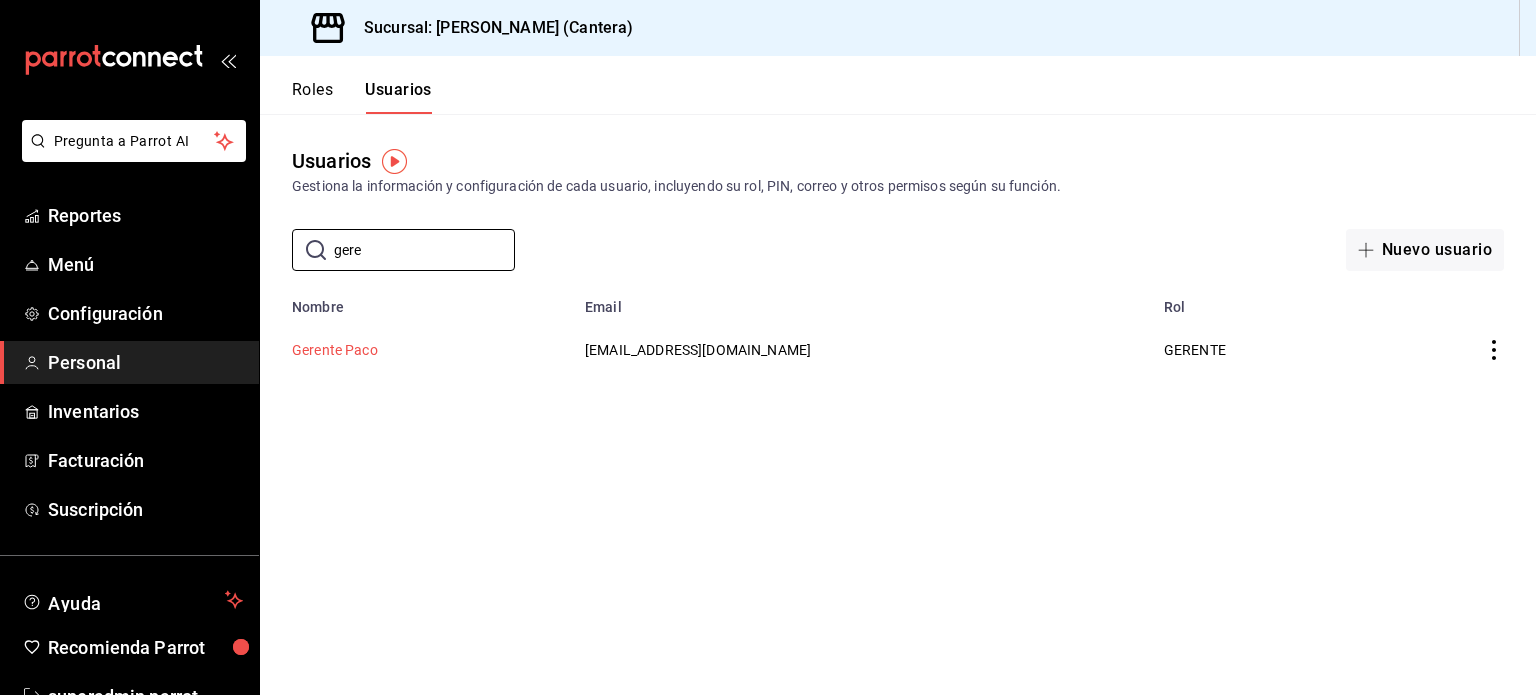 type on "gere" 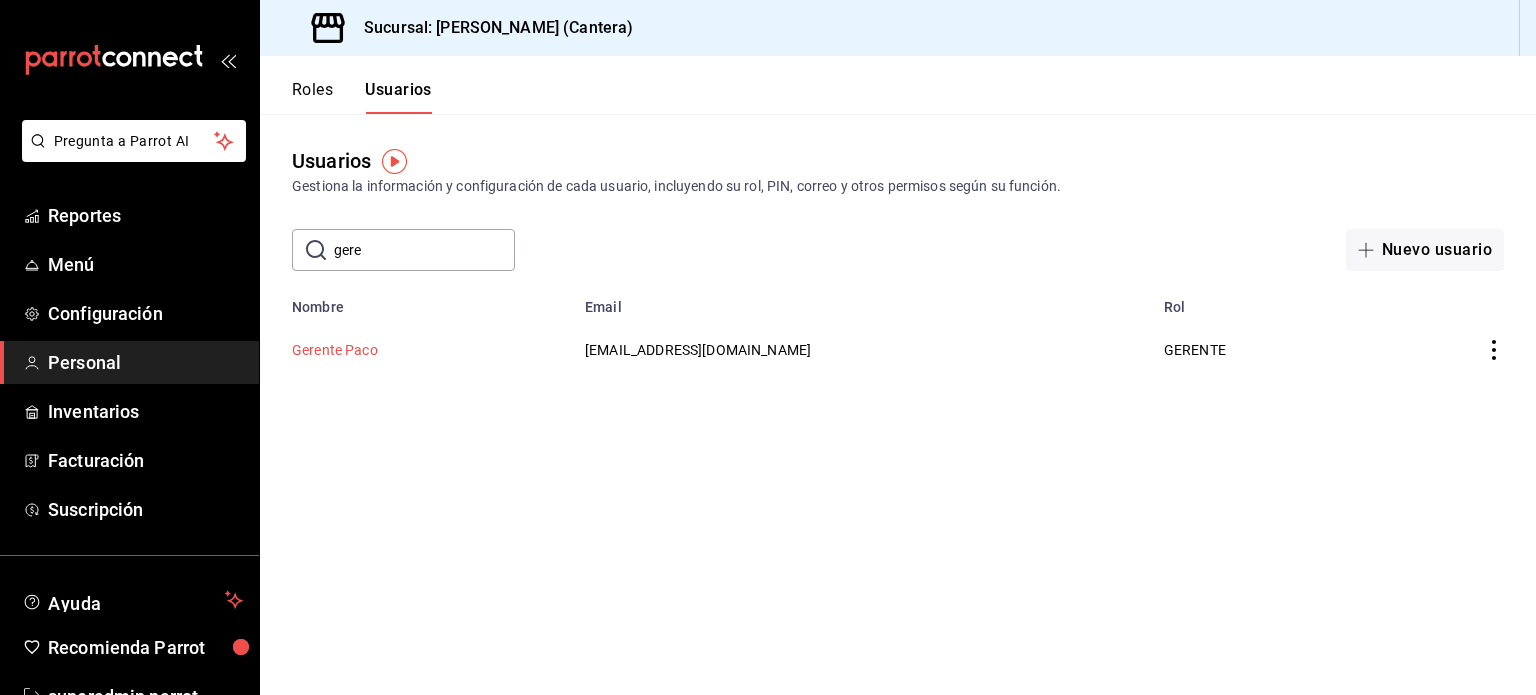 click on "Gerente Paco" at bounding box center (335, 350) 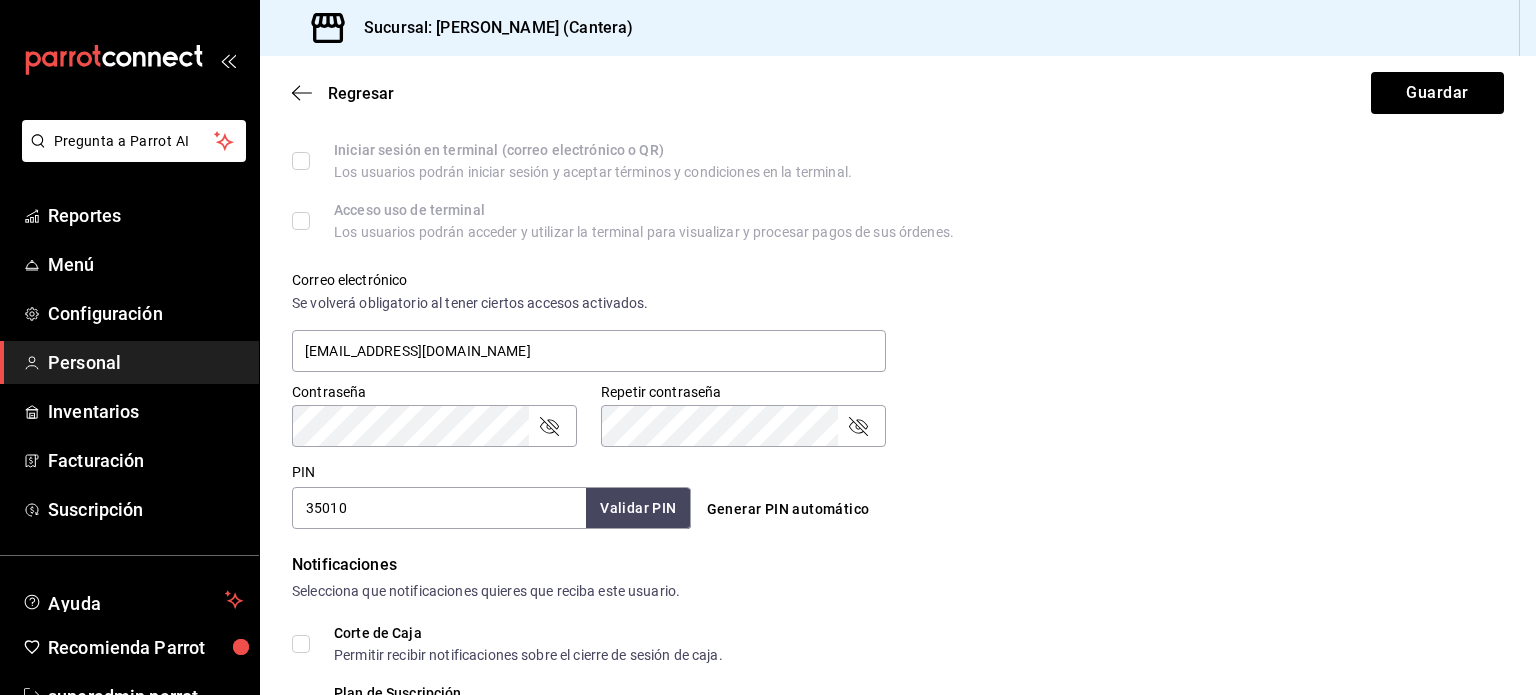 scroll, scrollTop: 612, scrollLeft: 0, axis: vertical 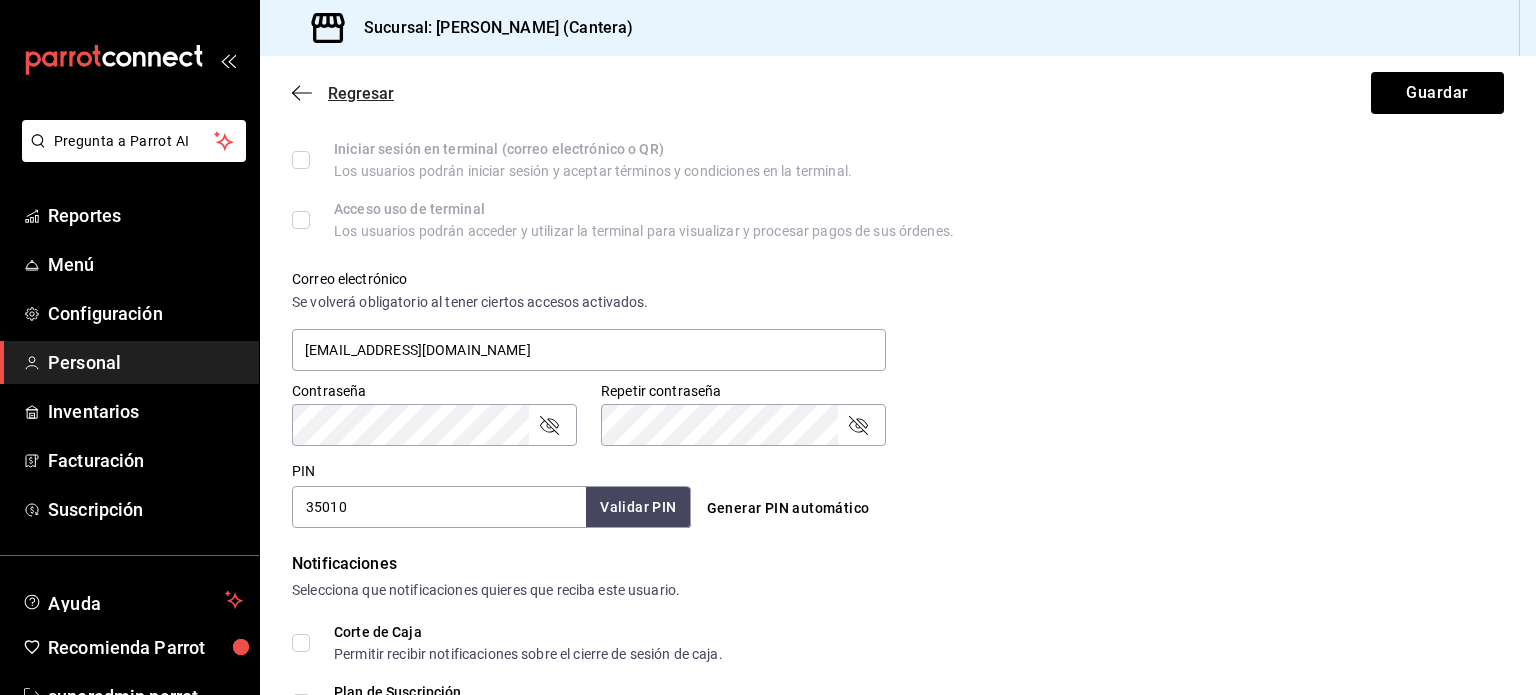 click 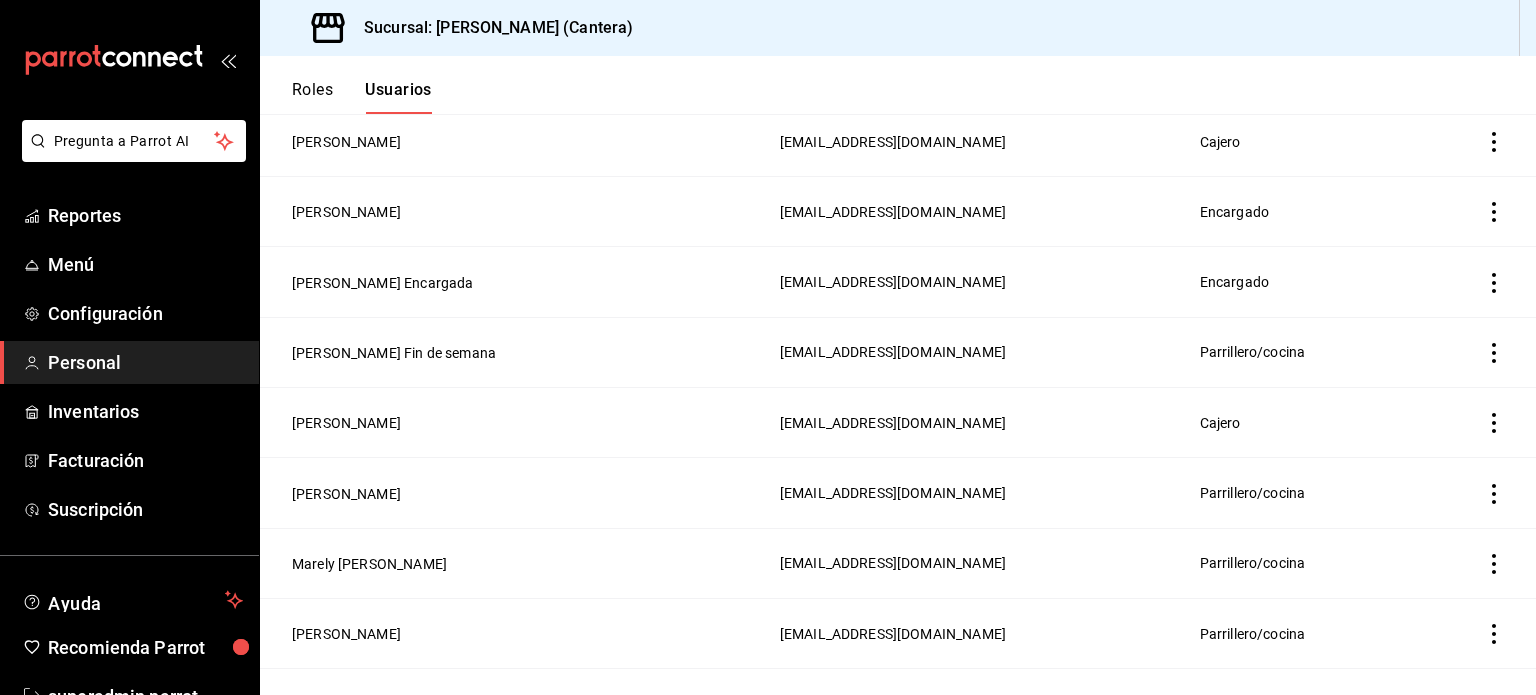 scroll, scrollTop: 0, scrollLeft: 0, axis: both 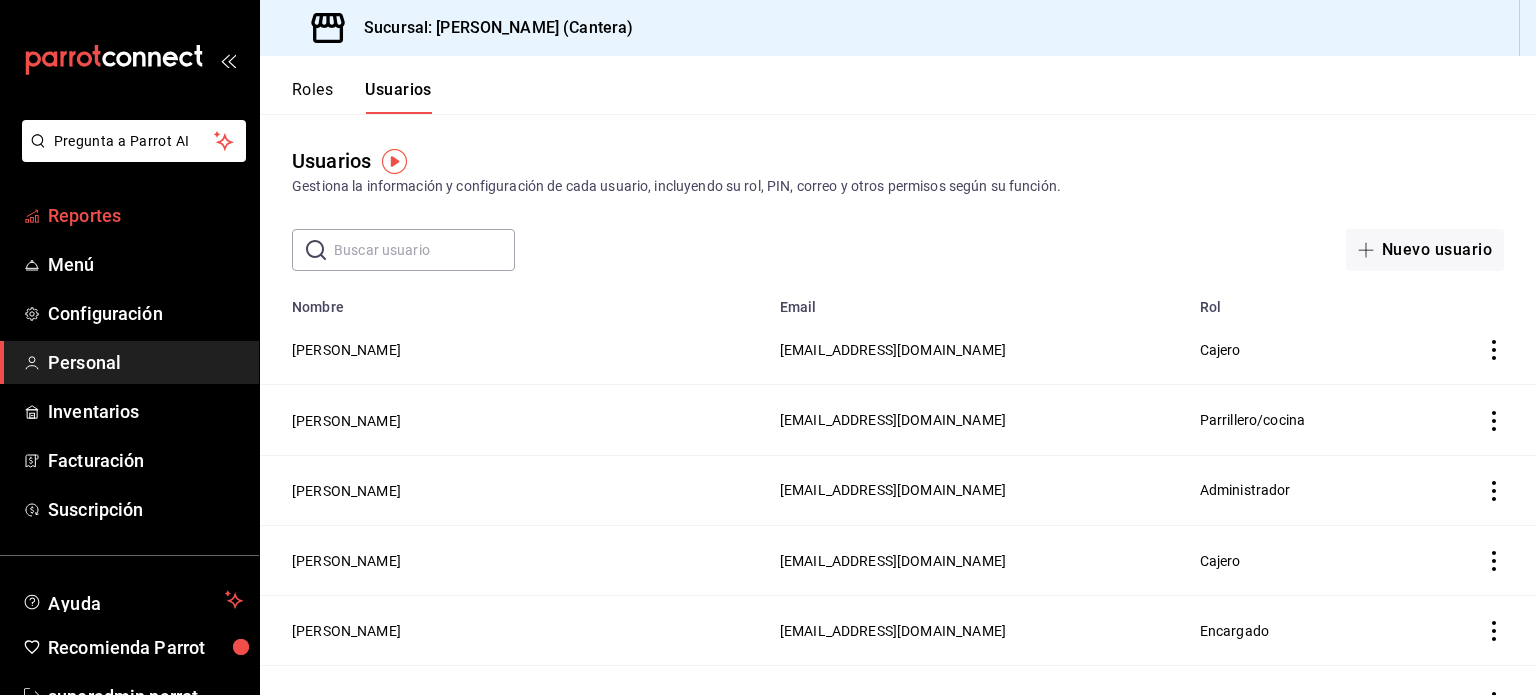 click on "Reportes" at bounding box center [145, 215] 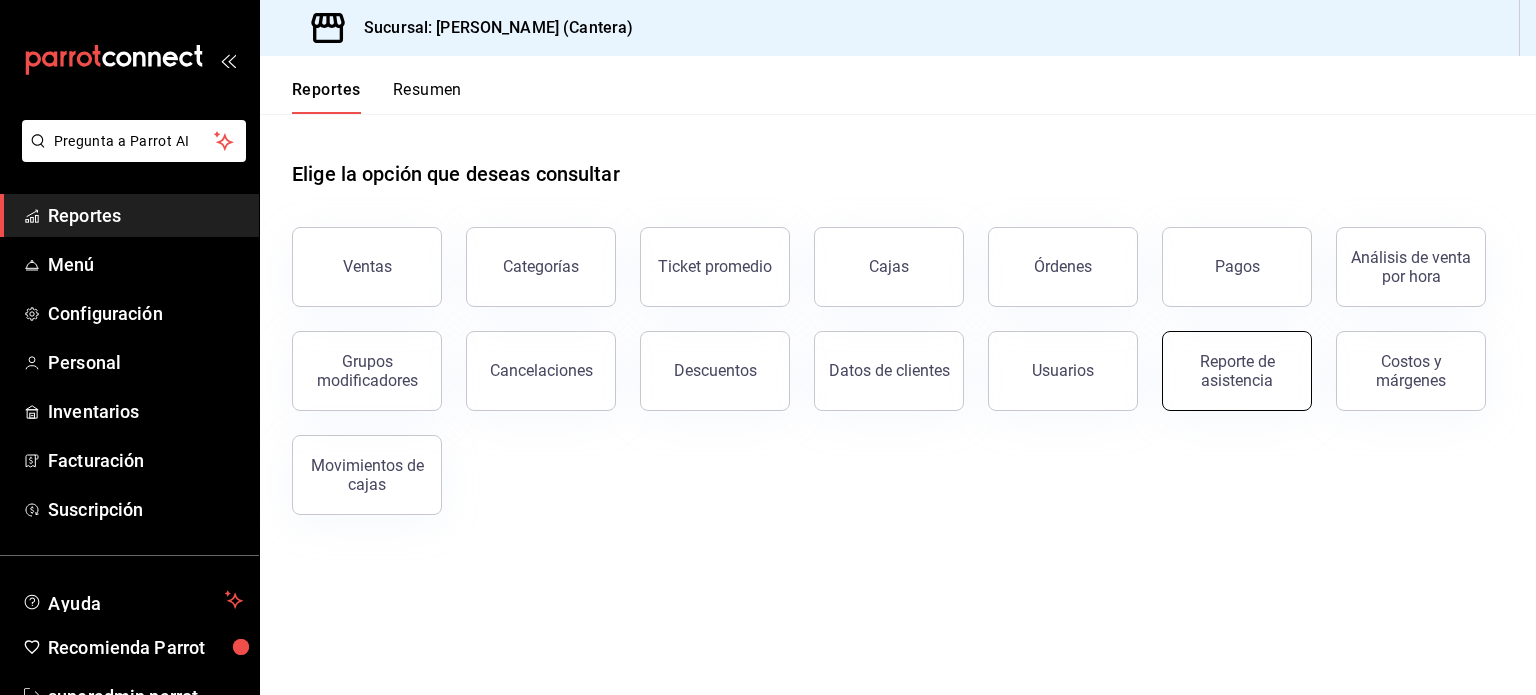 click on "Reporte de asistencia" at bounding box center [1237, 371] 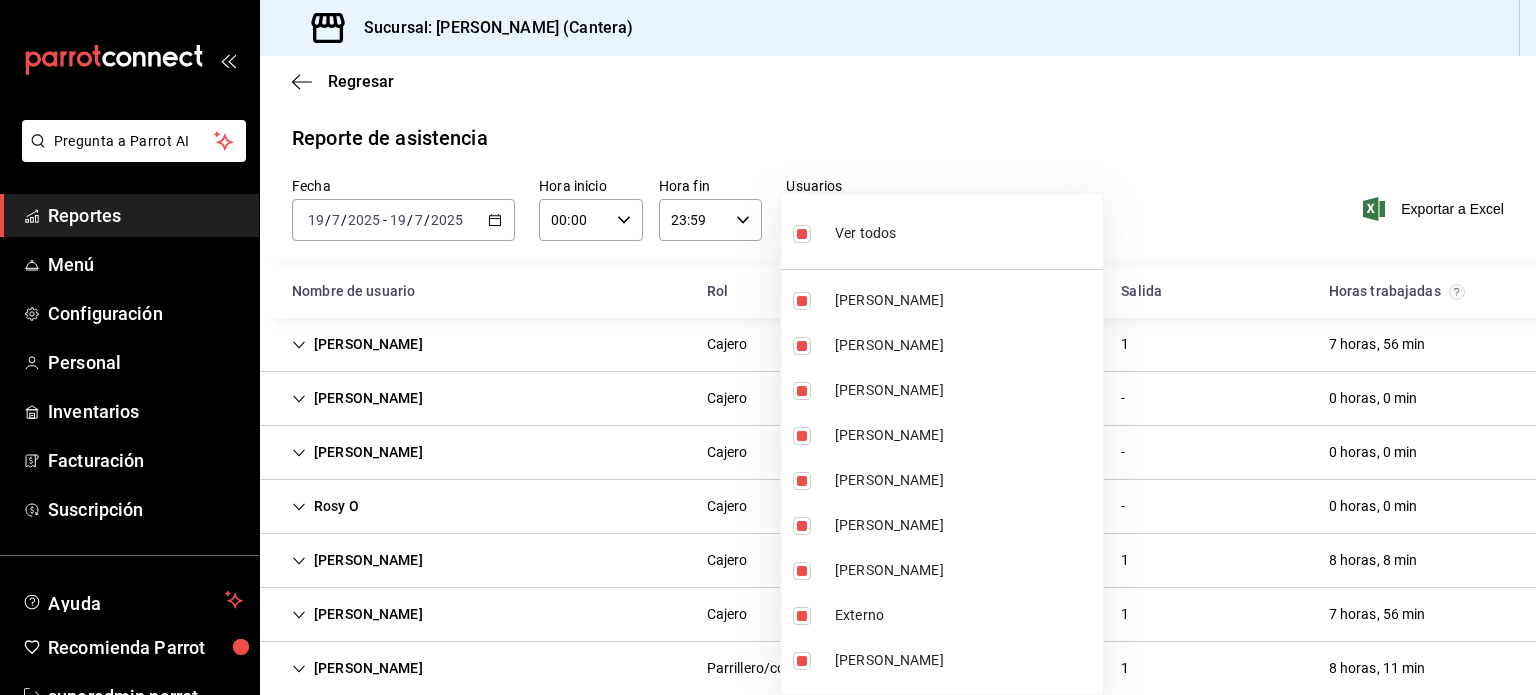 click on "Pregunta a Parrot AI Reportes   Menú   Configuración   Personal   Inventarios   Facturación   Suscripción   Ayuda Recomienda Parrot   superadmin parrot   Sugerir nueva función   Sucursal: Puro Maíz (Cantera) Regresar Reporte de asistencia Fecha [DATE] [DATE] - [DATE] [DATE] Hora inicio 00:00 Hora inicio Hora fin 23:59 Hora fin Usuarios Ver todos Exportar a Excel Nombre de usuario Rol Entrada [PERSON_NAME] trabajadas   [PERSON_NAME] 1 1 7 horas, 56 min [PERSON_NAME] 1 - 0 horas, 0 min [PERSON_NAME] 1 - 0 horas, 0 min [PERSON_NAME] 1 - 0 horas, 0 min [PERSON_NAME] 1 1 8 horas, 8 min [PERSON_NAME] 1 1 7 horas, 56 min [PERSON_NAME]/cocina 1 1 8 horas, 11 min [PERSON_NAME] 1 - 0 horas, 0 min [PERSON_NAME] Parrillero/cocina 1 1 8 horas, 9 min Marely [PERSON_NAME] Parrillero/cocina 1 1 8 horas, 6 min [PERSON_NAME] Parrillero/cocina 1 1 8 horas, 4 min [PERSON_NAME] 1 1 7 horas, 41 min [PERSON_NAME] Encargada Encargado 1 1 [PERSON_NAME] 1" at bounding box center (768, 347) 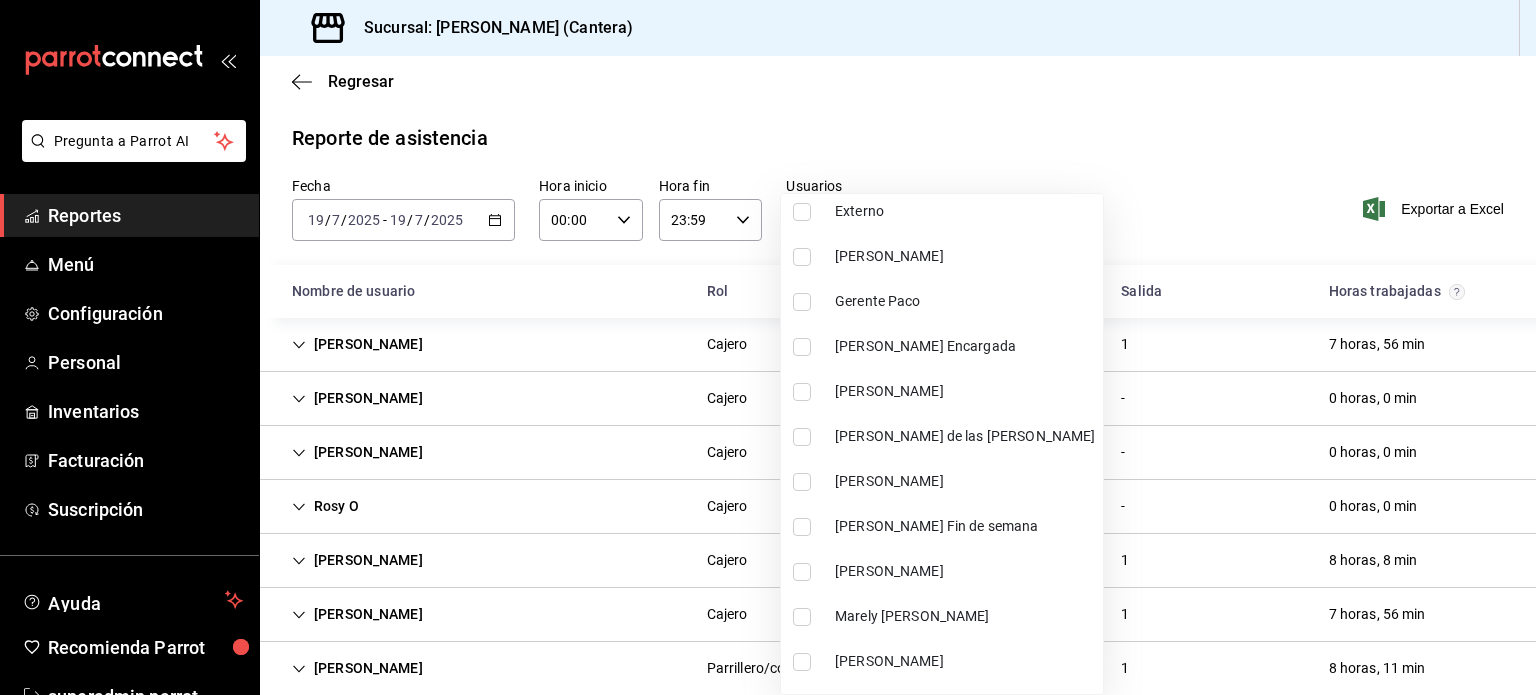 scroll, scrollTop: 397, scrollLeft: 0, axis: vertical 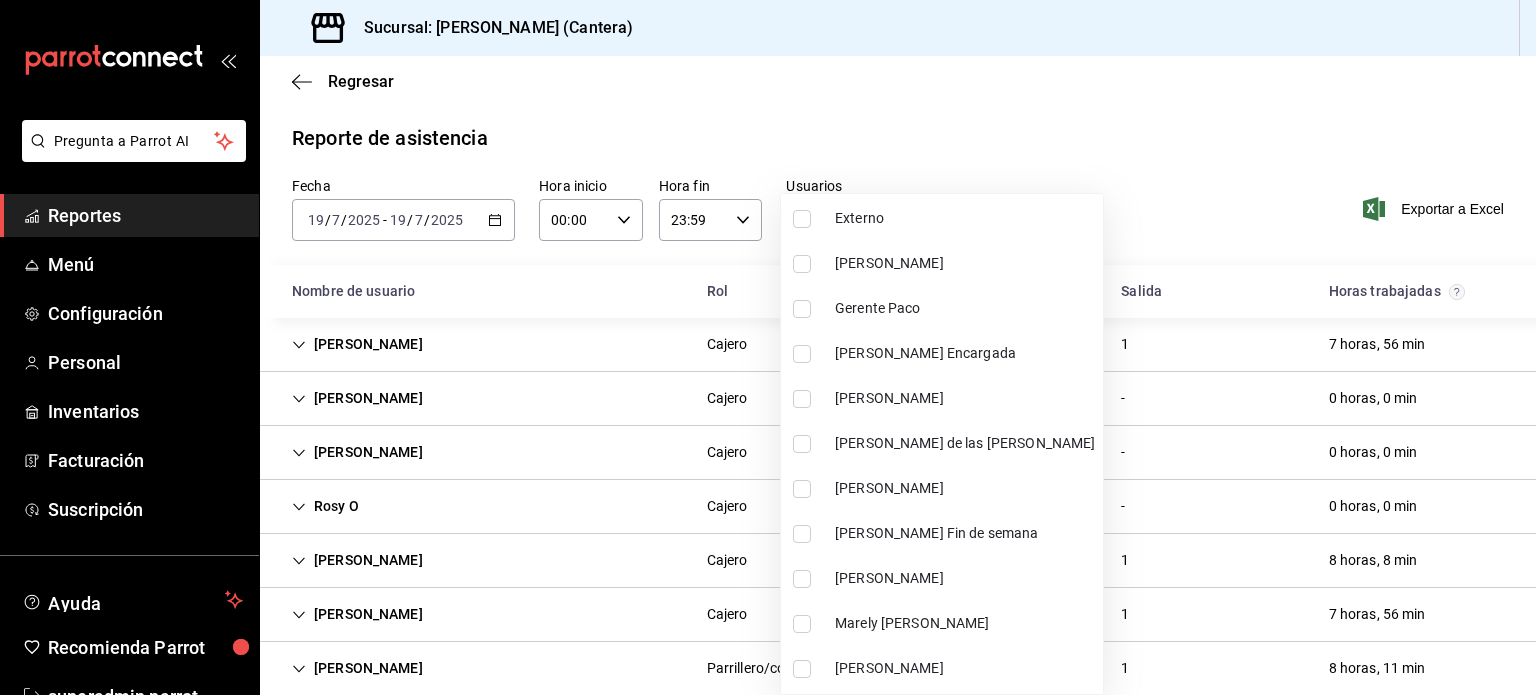 drag, startPoint x: 901, startPoint y: 335, endPoint x: 869, endPoint y: 315, distance: 37.735924 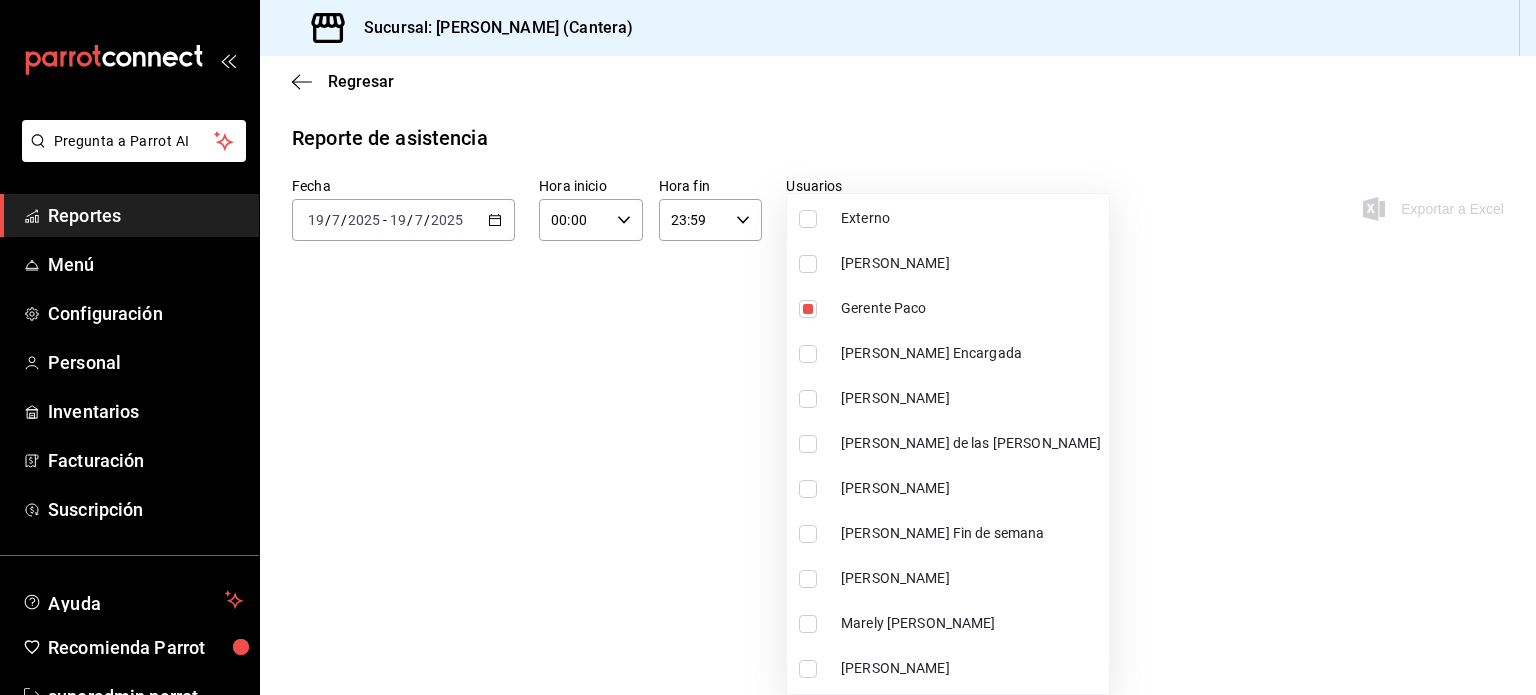 click at bounding box center [768, 347] 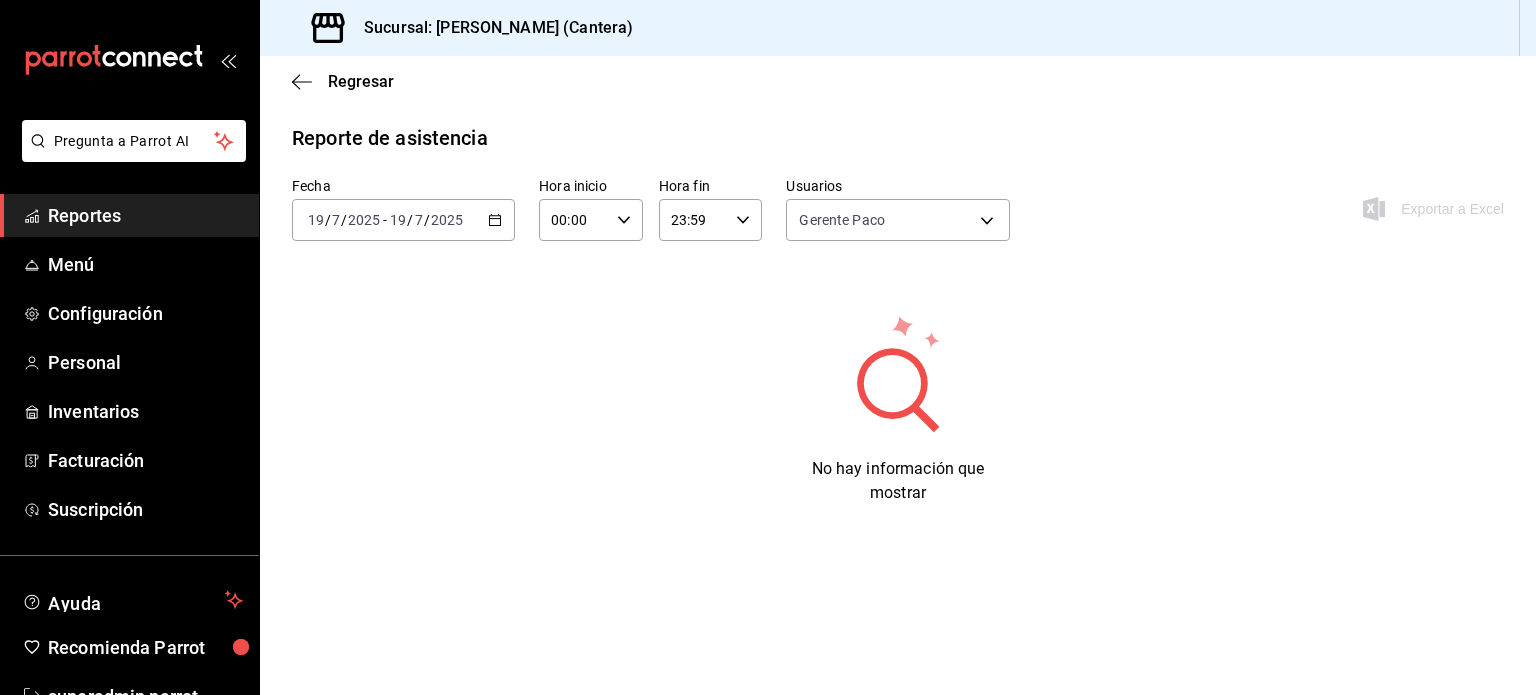 click on "[DATE] [DATE] - [DATE] [DATE]" at bounding box center (403, 220) 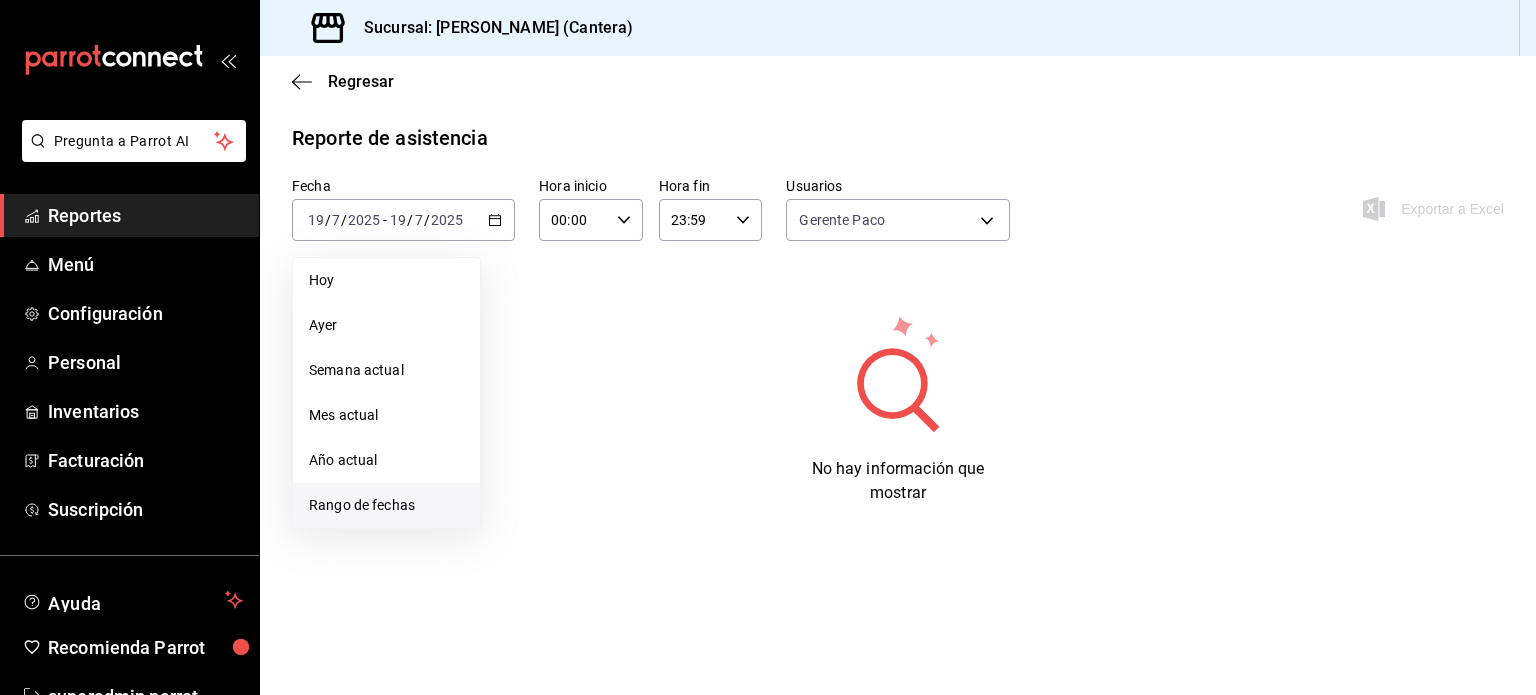 click on "Rango de fechas" at bounding box center [386, 505] 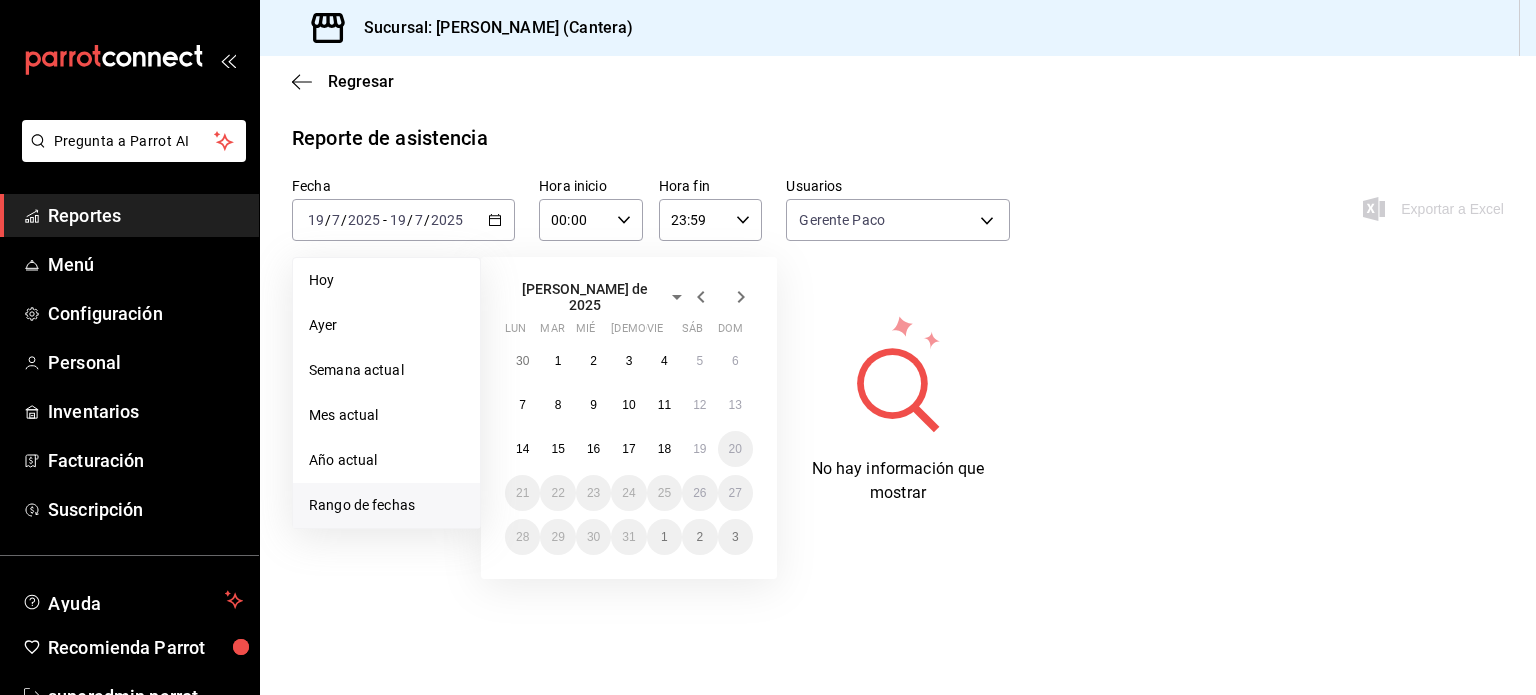 click 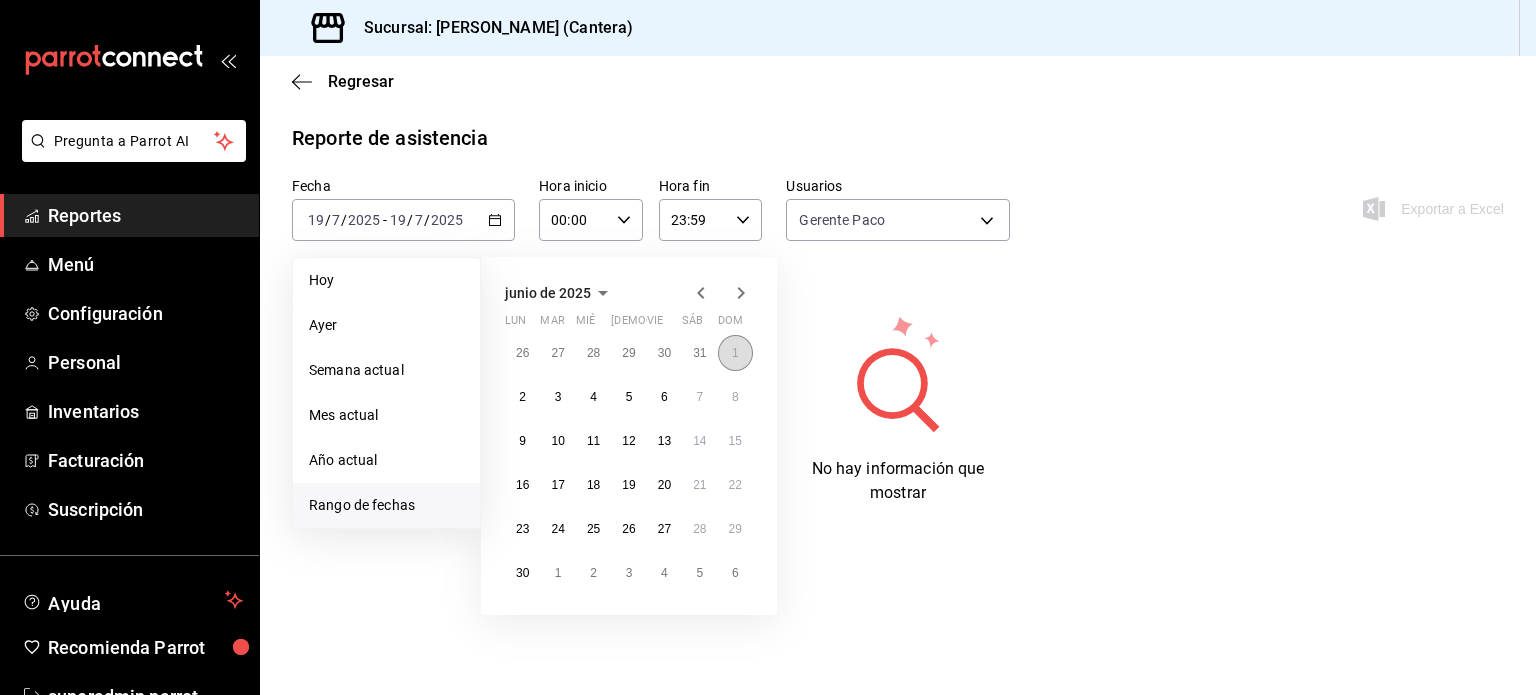click on "1" at bounding box center [735, 353] 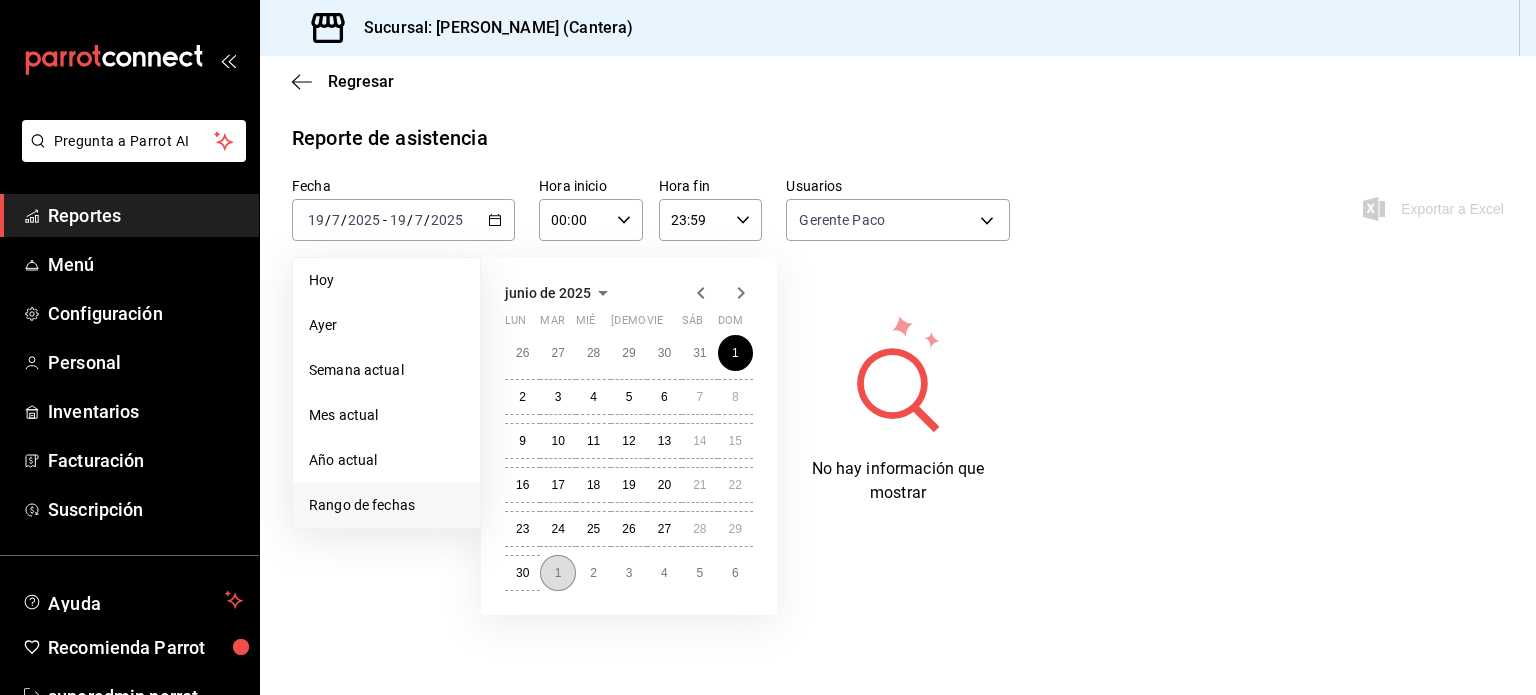 click on "1" at bounding box center [557, 573] 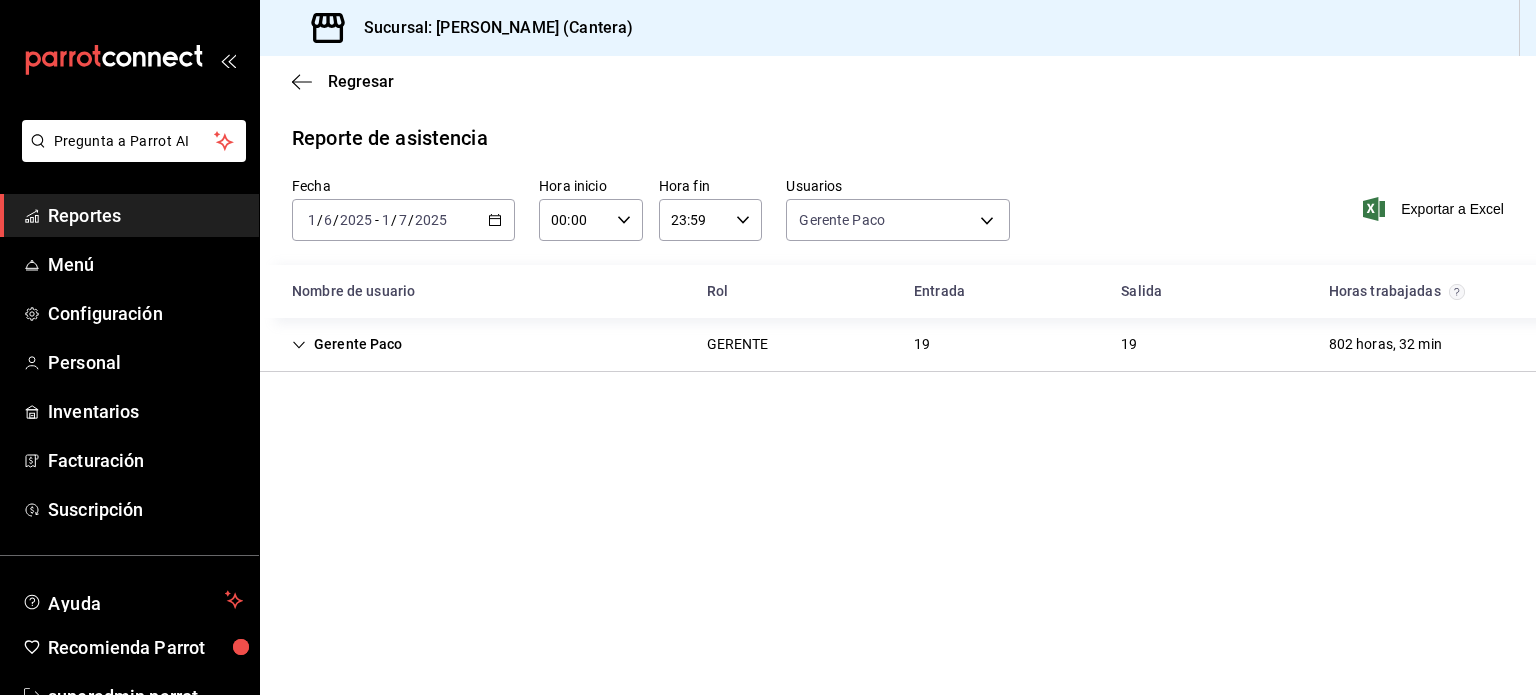 click on "Gerente [PERSON_NAME] GERENTE 19 19 802 horas, 32 min" at bounding box center (898, 345) 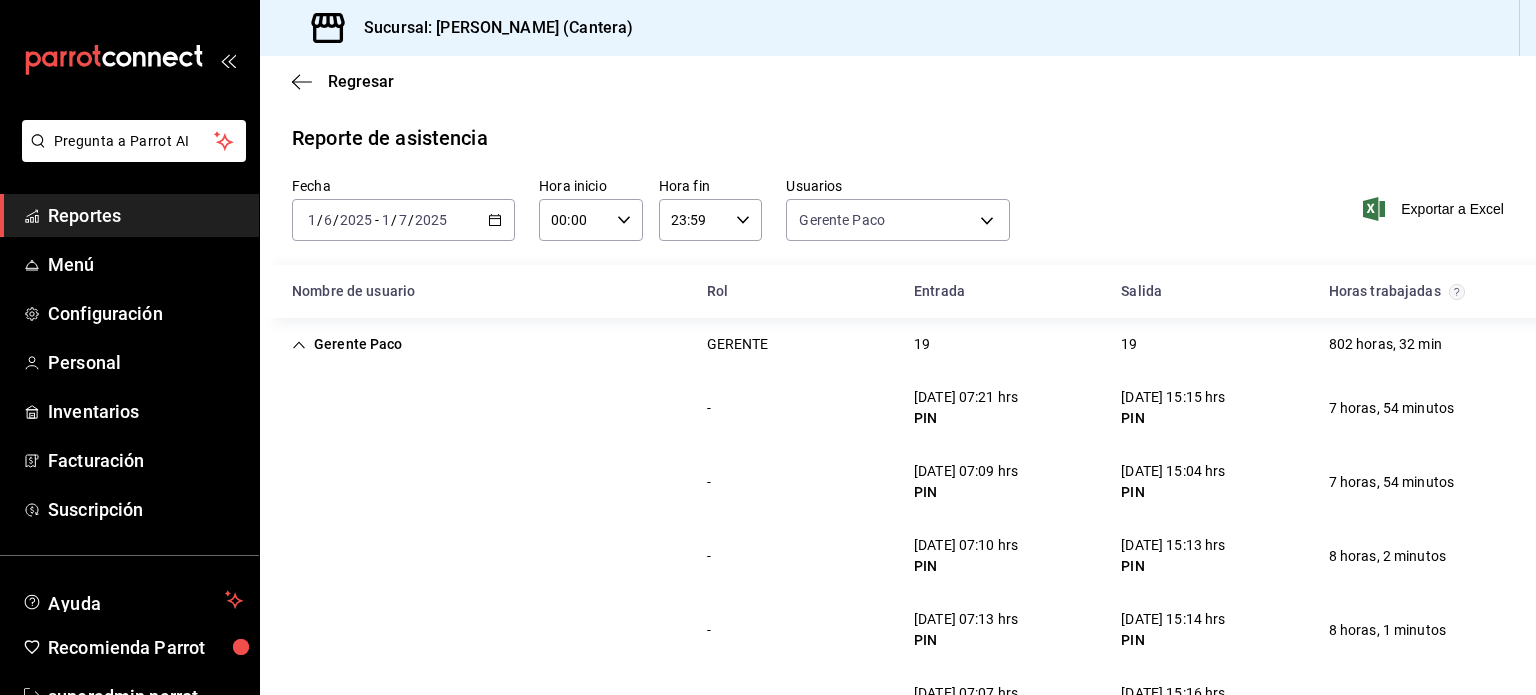 click on "[DATE] 07:21   hrs" at bounding box center [966, 397] 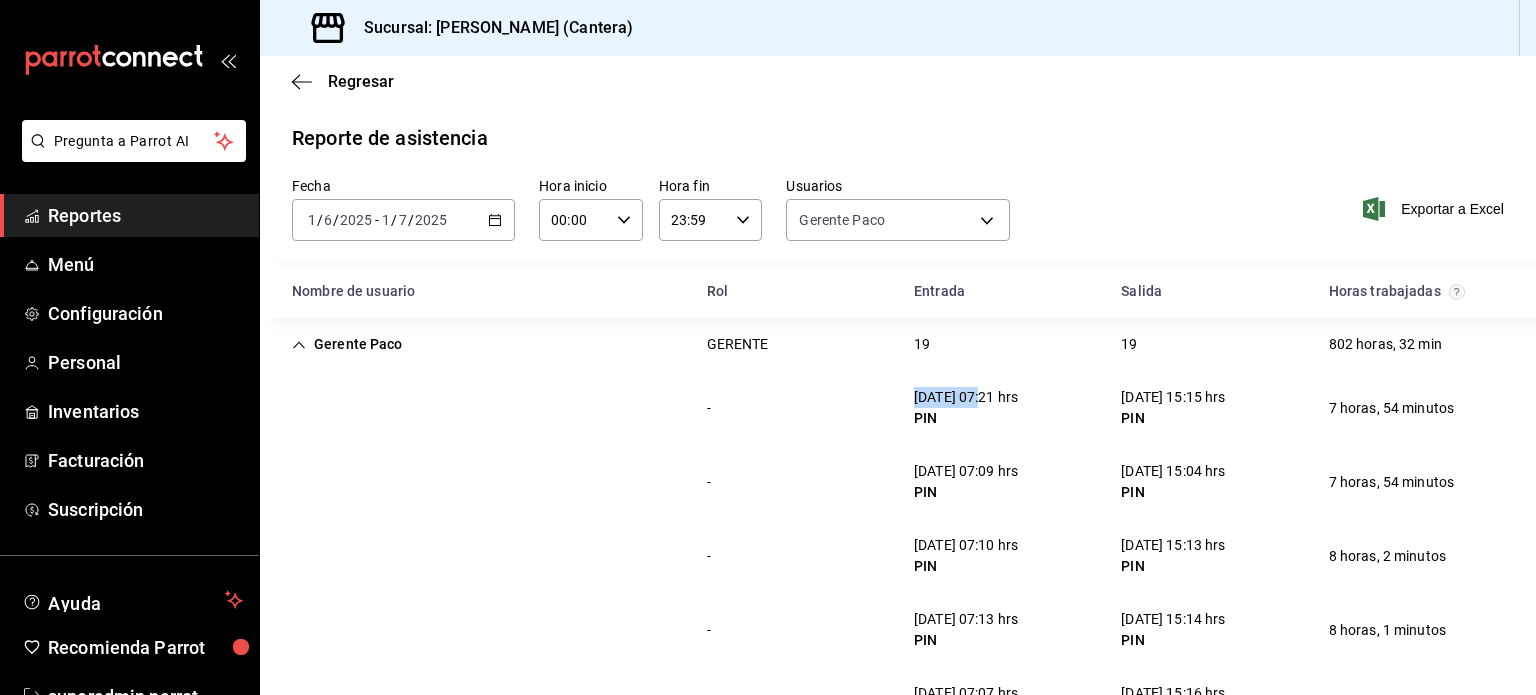drag, startPoint x: 907, startPoint y: 391, endPoint x: 960, endPoint y: 397, distance: 53.338543 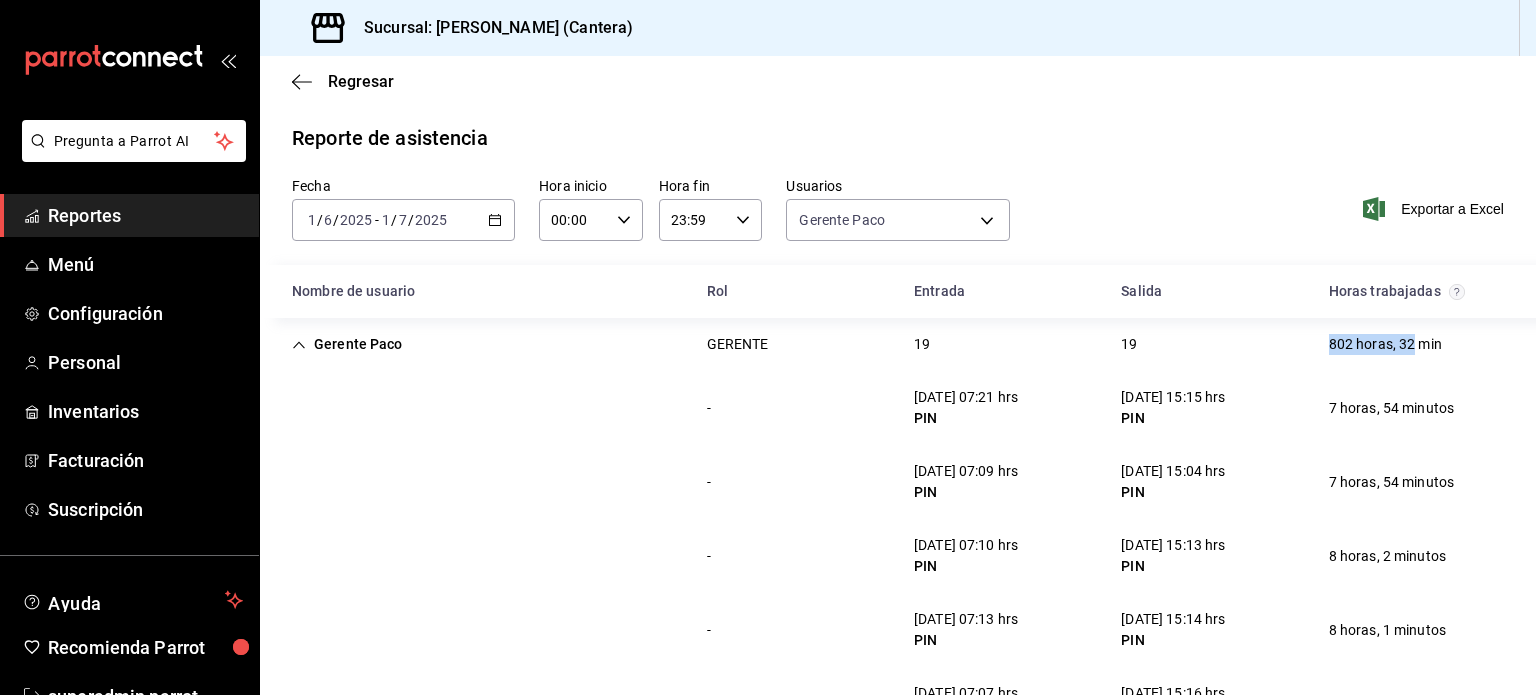 drag, startPoint x: 1311, startPoint y: 343, endPoint x: 1401, endPoint y: 351, distance: 90.35486 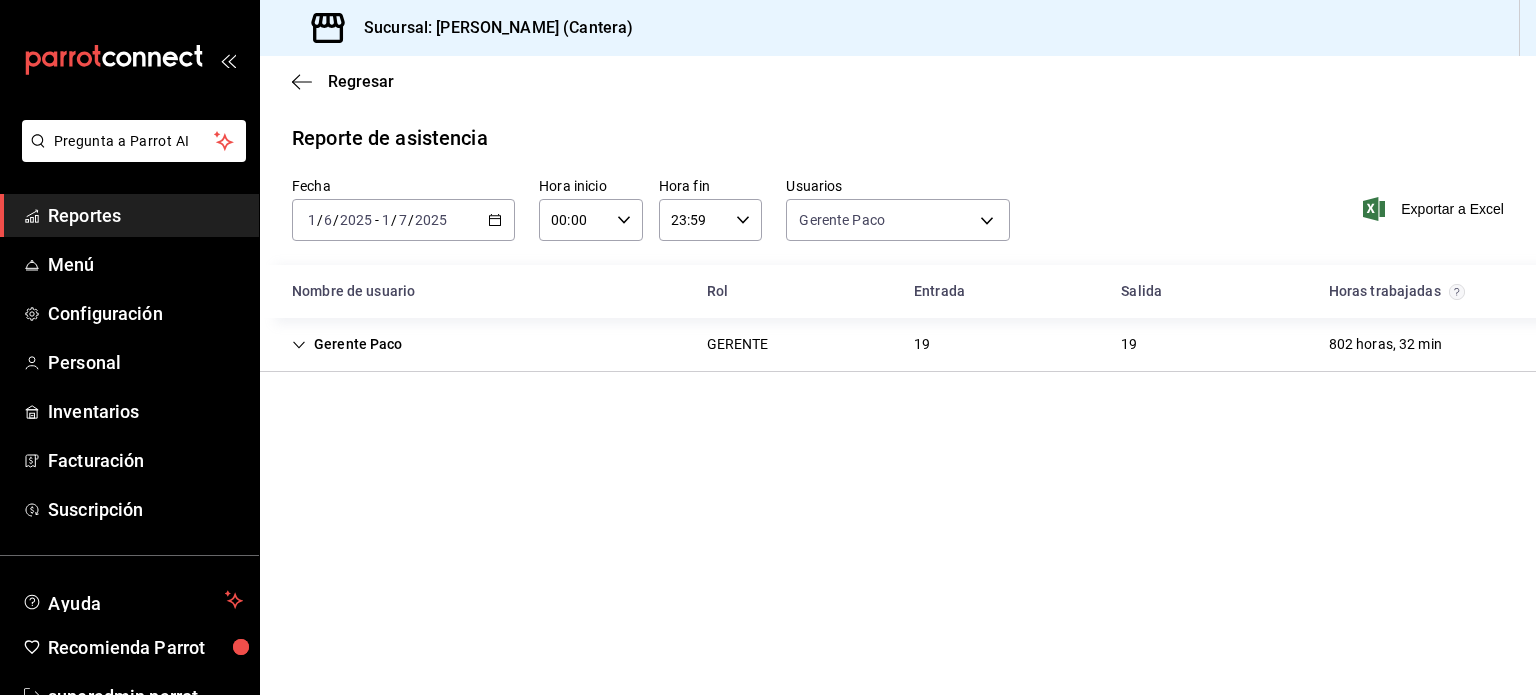 click on "Gerente Paco" at bounding box center (347, 344) 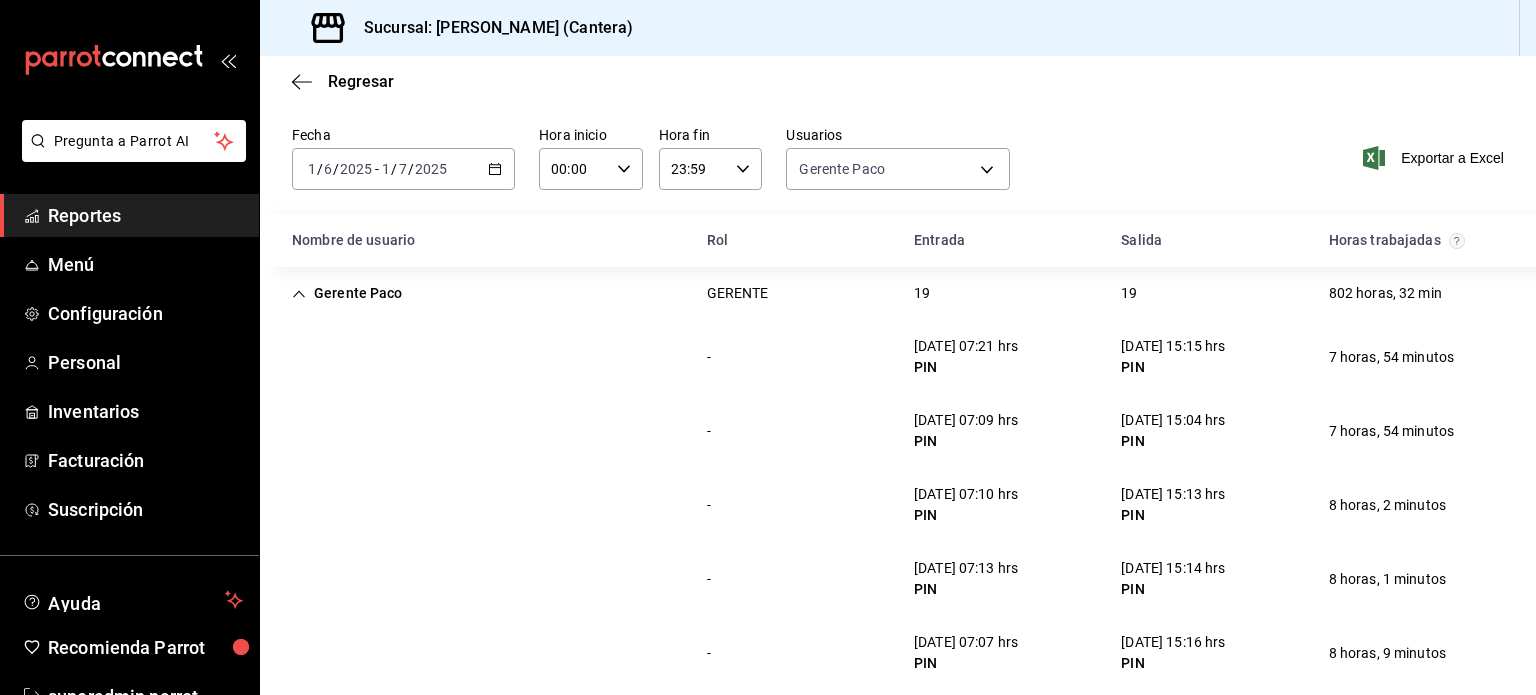 scroll, scrollTop: 0, scrollLeft: 0, axis: both 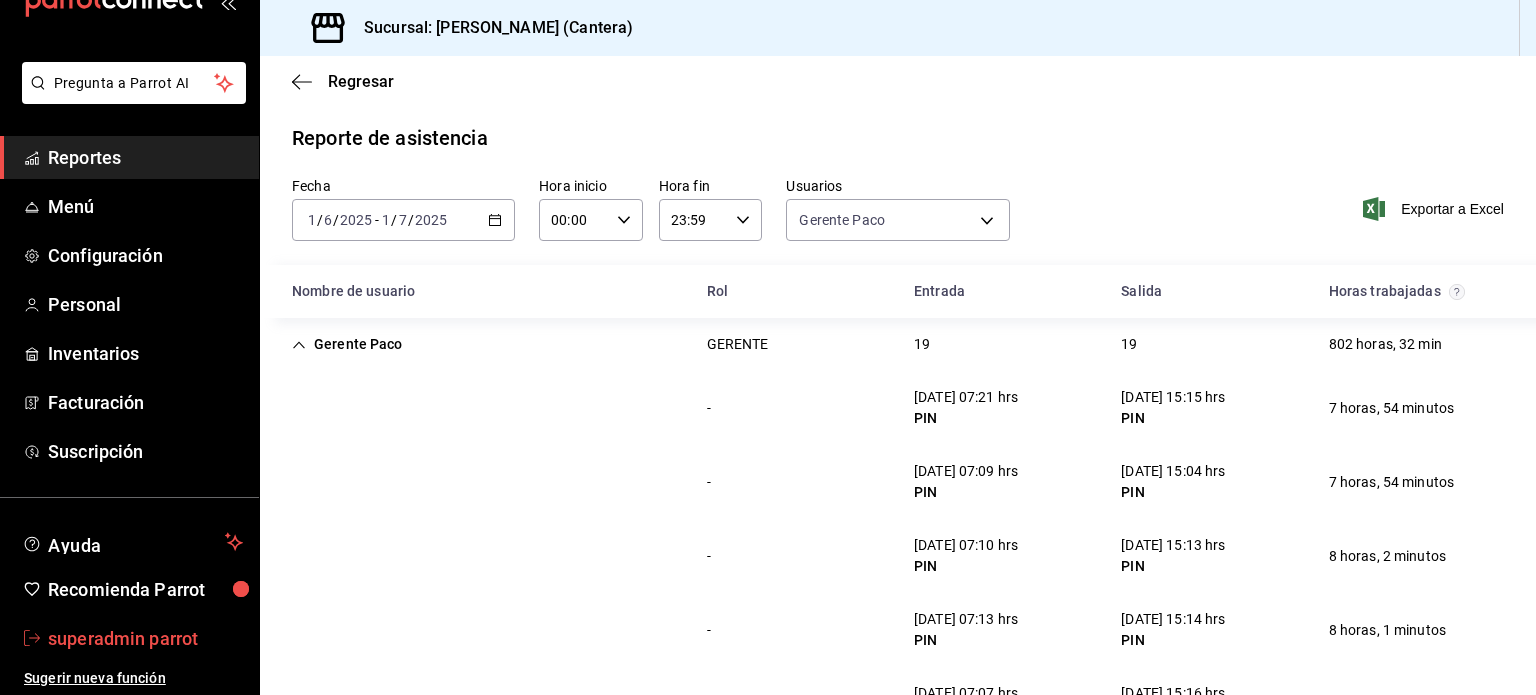 click on "superadmin parrot" at bounding box center [145, 638] 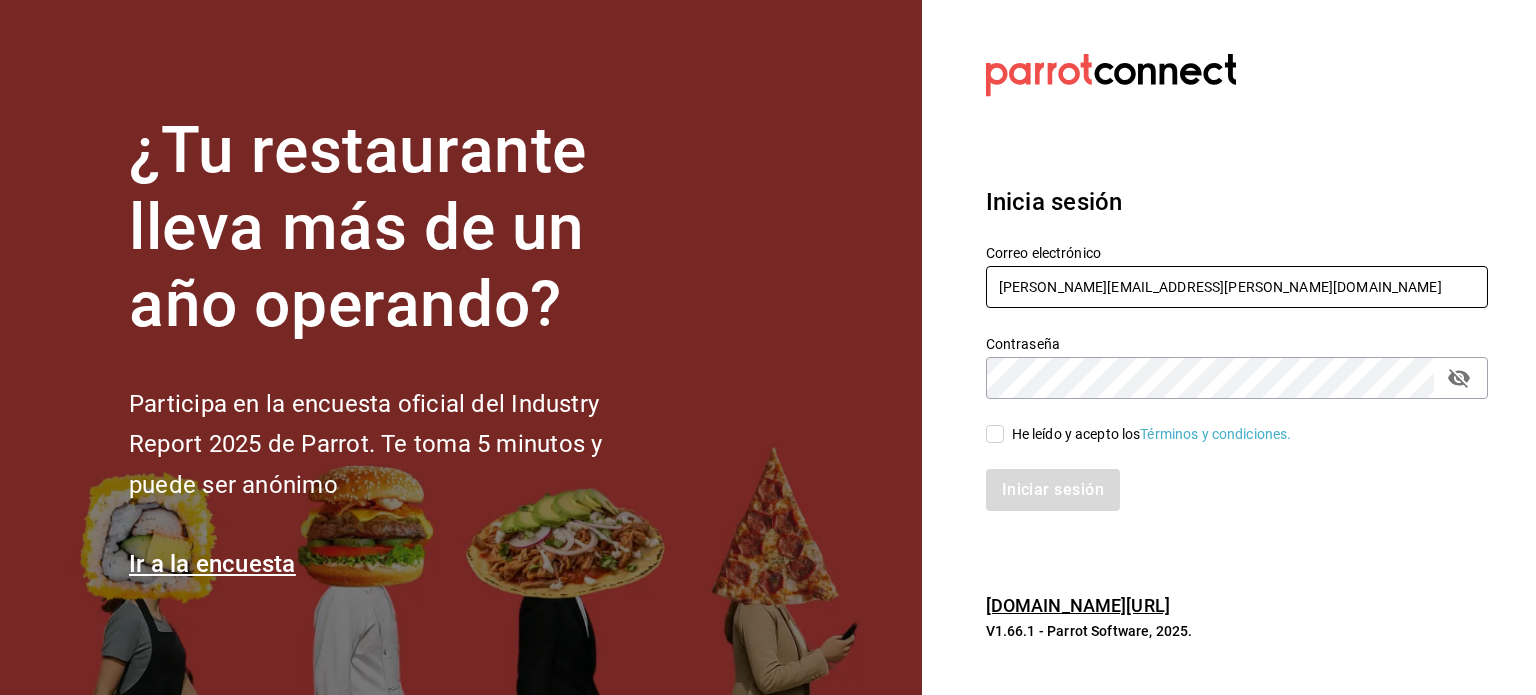 click on "[PERSON_NAME][EMAIL_ADDRESS][PERSON_NAME][DOMAIN_NAME]" at bounding box center [1237, 287] 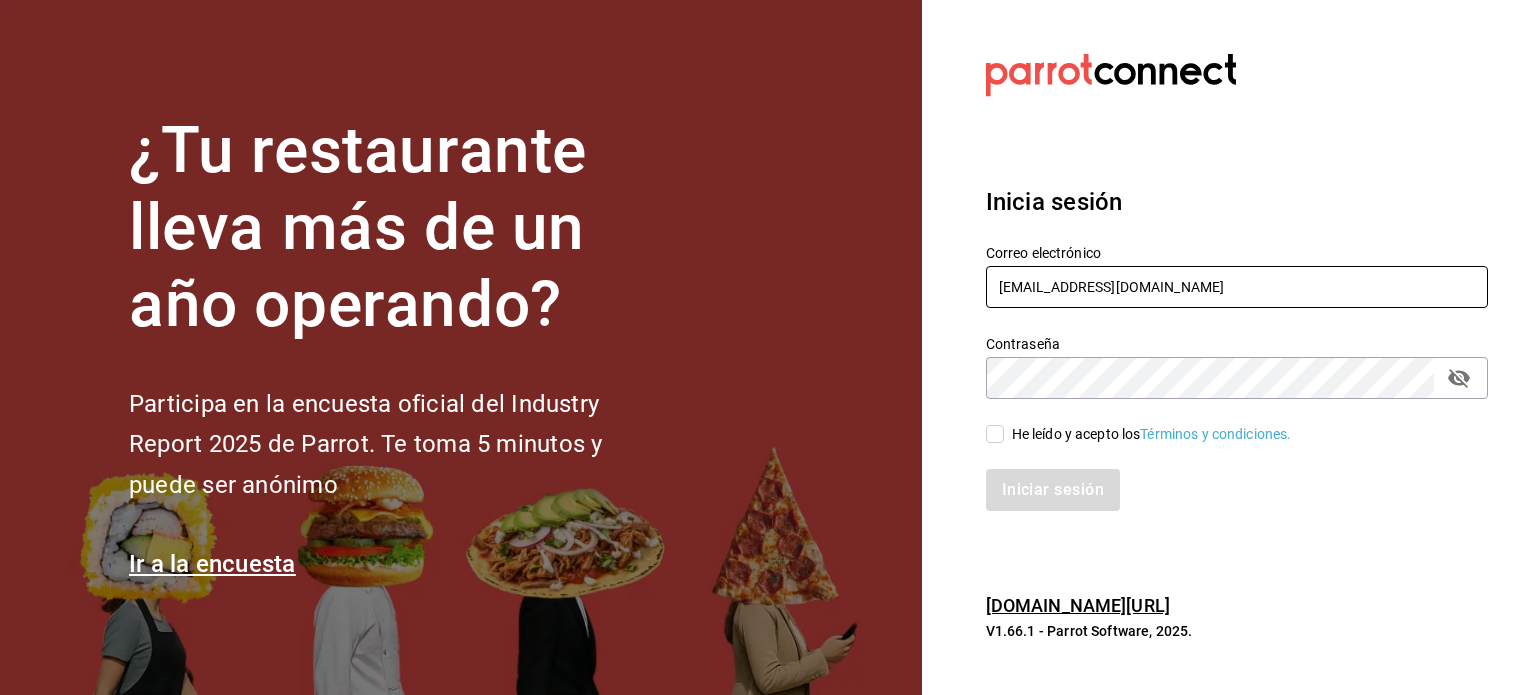 type on "[EMAIL_ADDRESS][DOMAIN_NAME]" 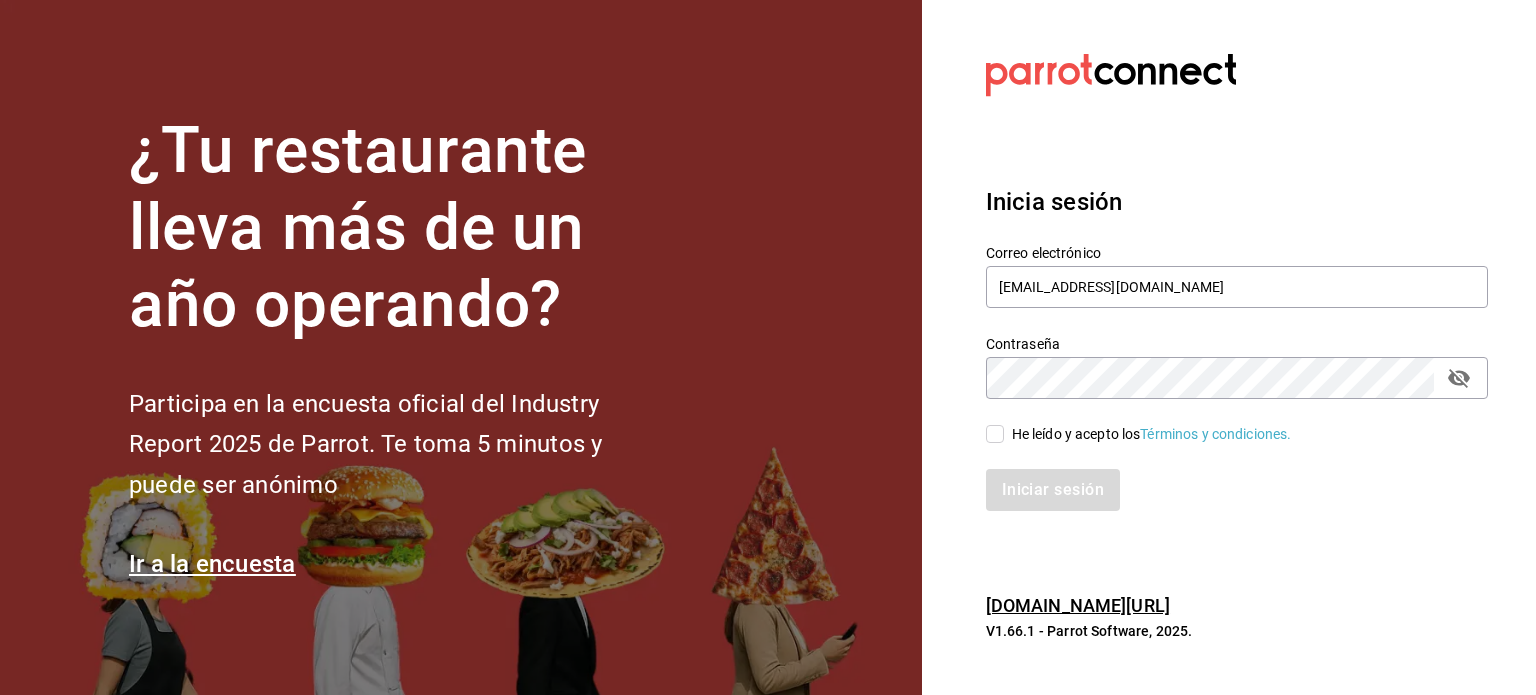 click on "He leído y acepto los  Términos y condiciones." at bounding box center [1152, 434] 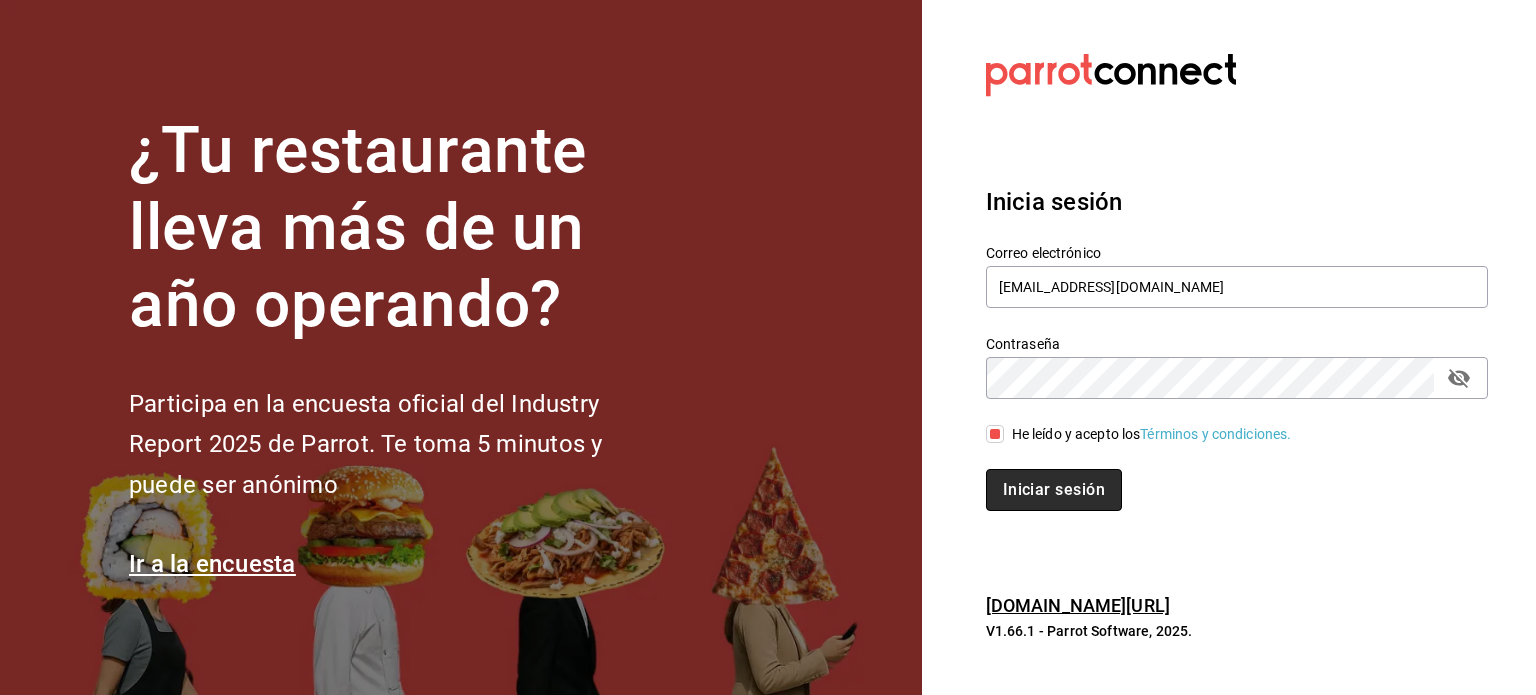 click on "Iniciar sesión" at bounding box center (1054, 490) 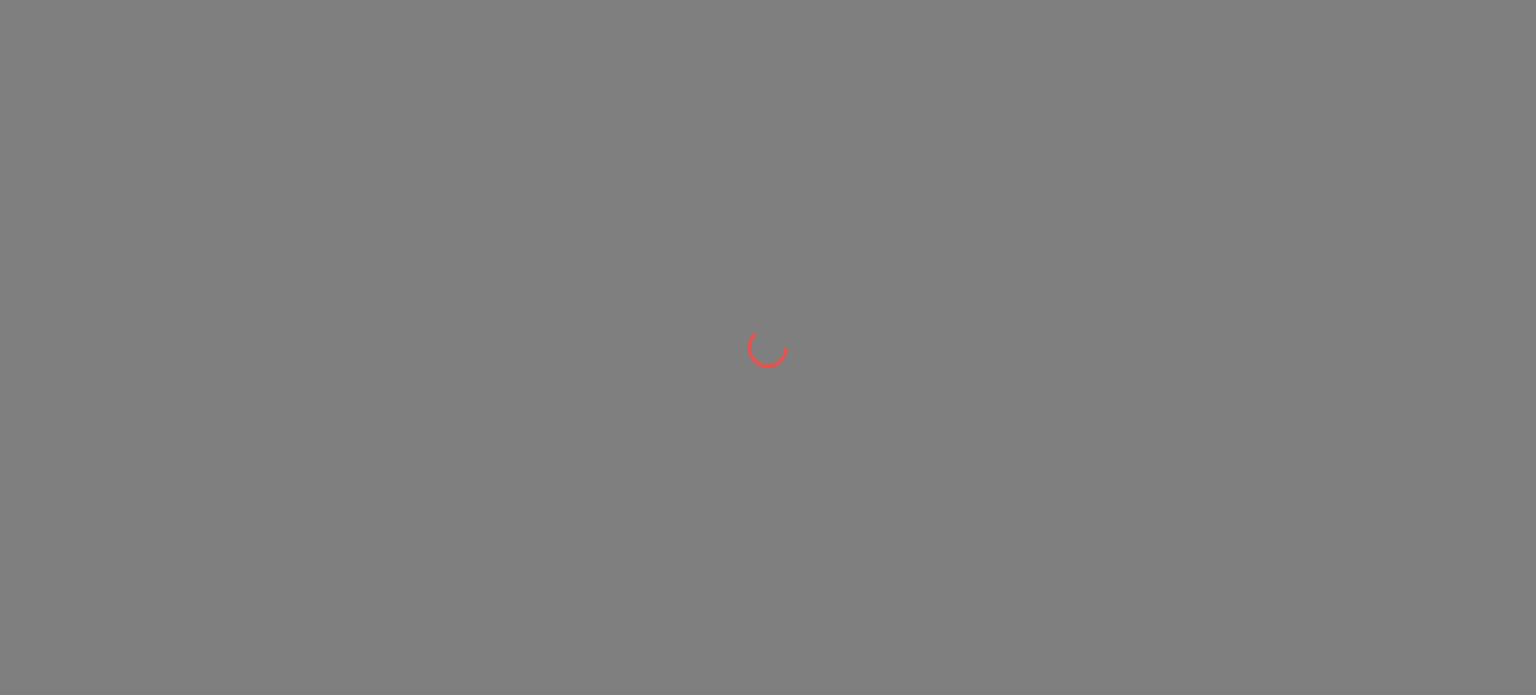 scroll, scrollTop: 0, scrollLeft: 0, axis: both 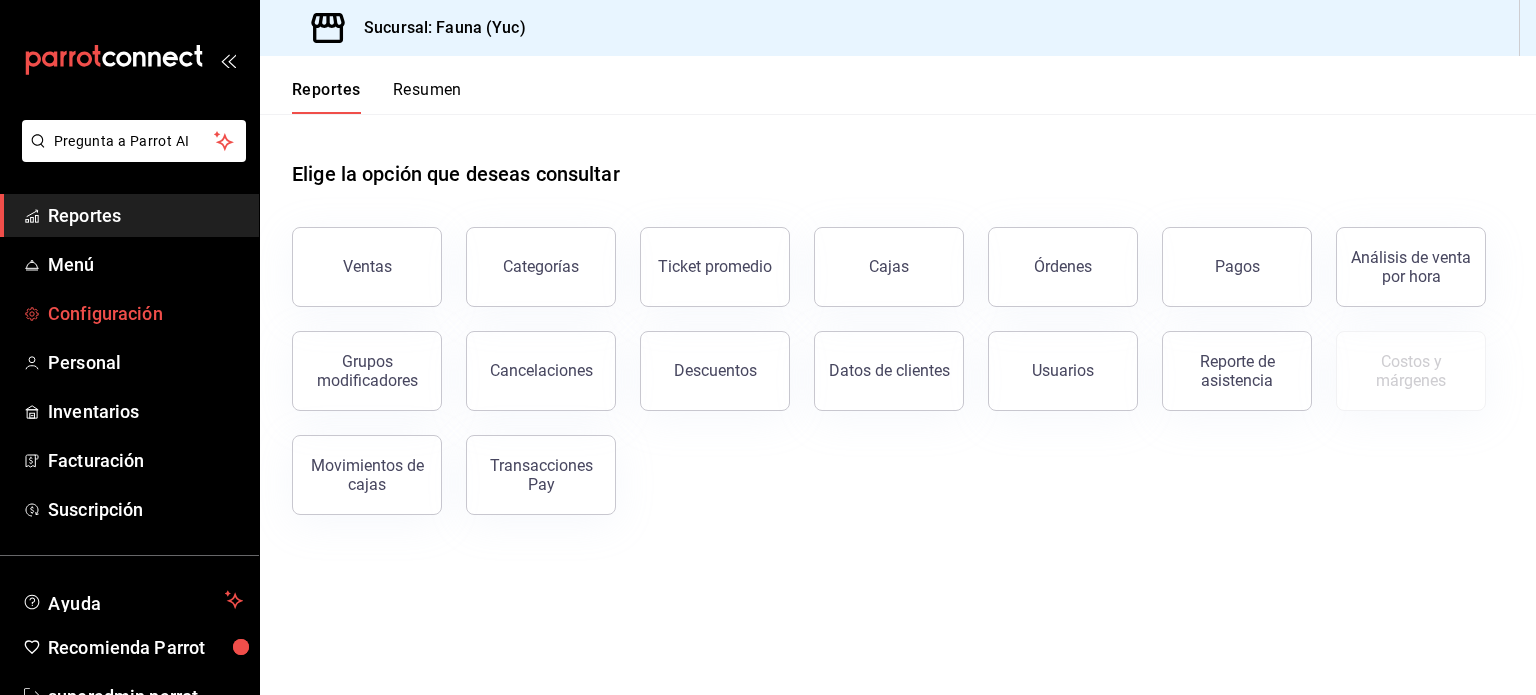 click on "Configuración" at bounding box center (145, 313) 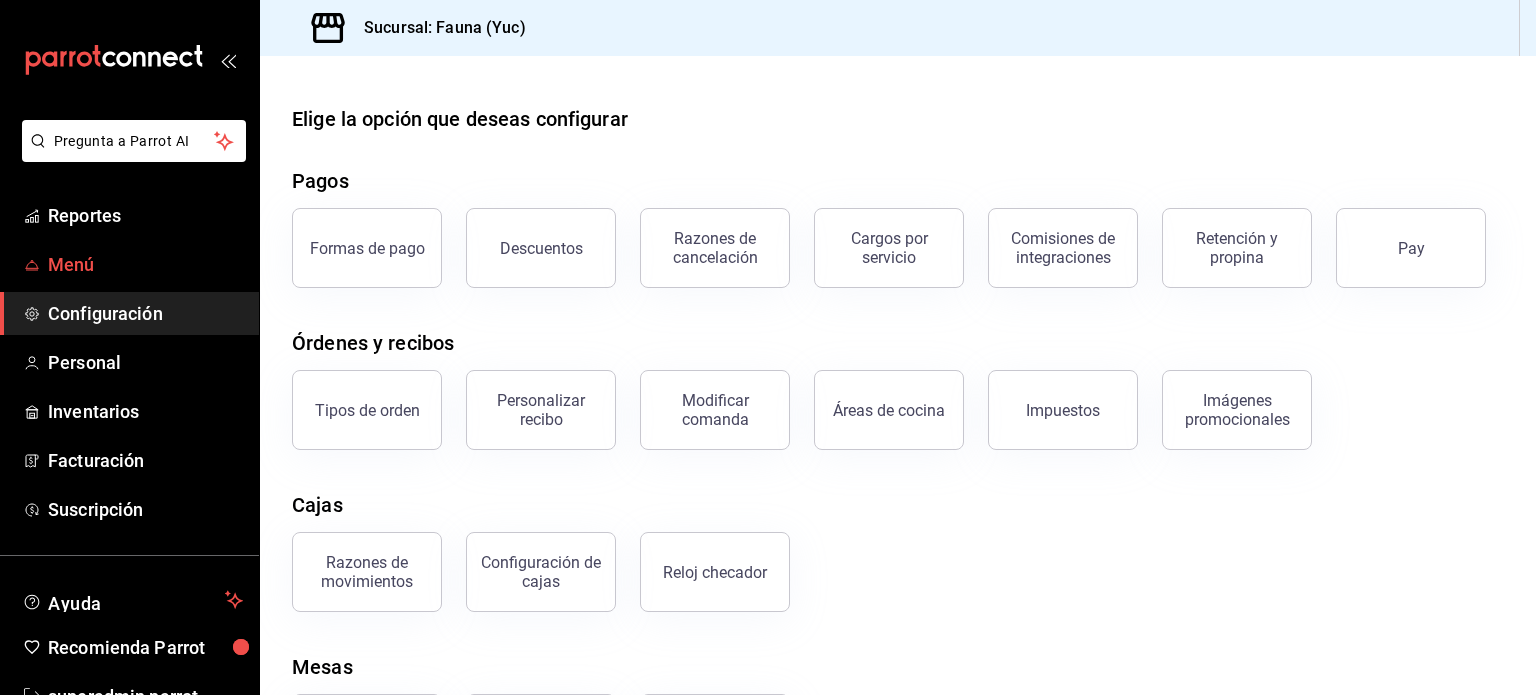 click on "Menú" at bounding box center [145, 264] 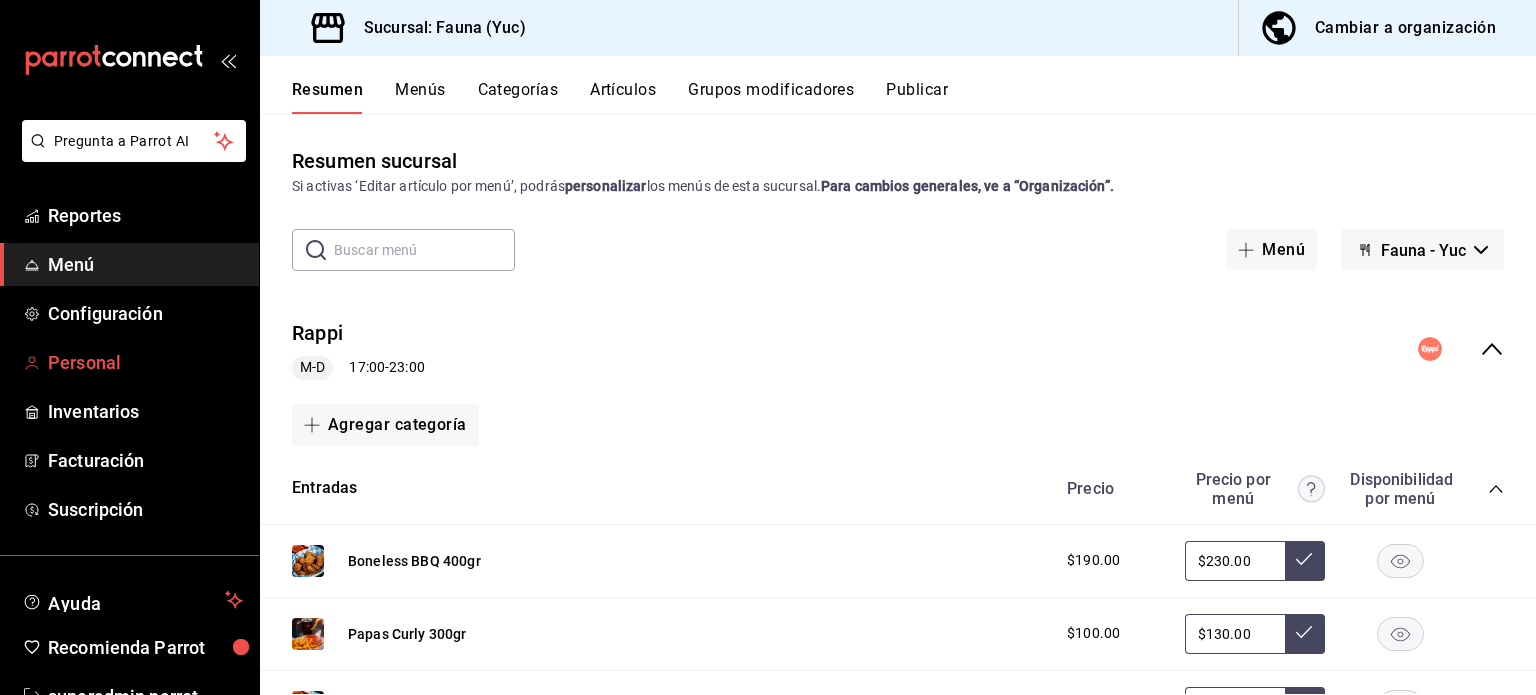 click on "Personal" at bounding box center (129, 362) 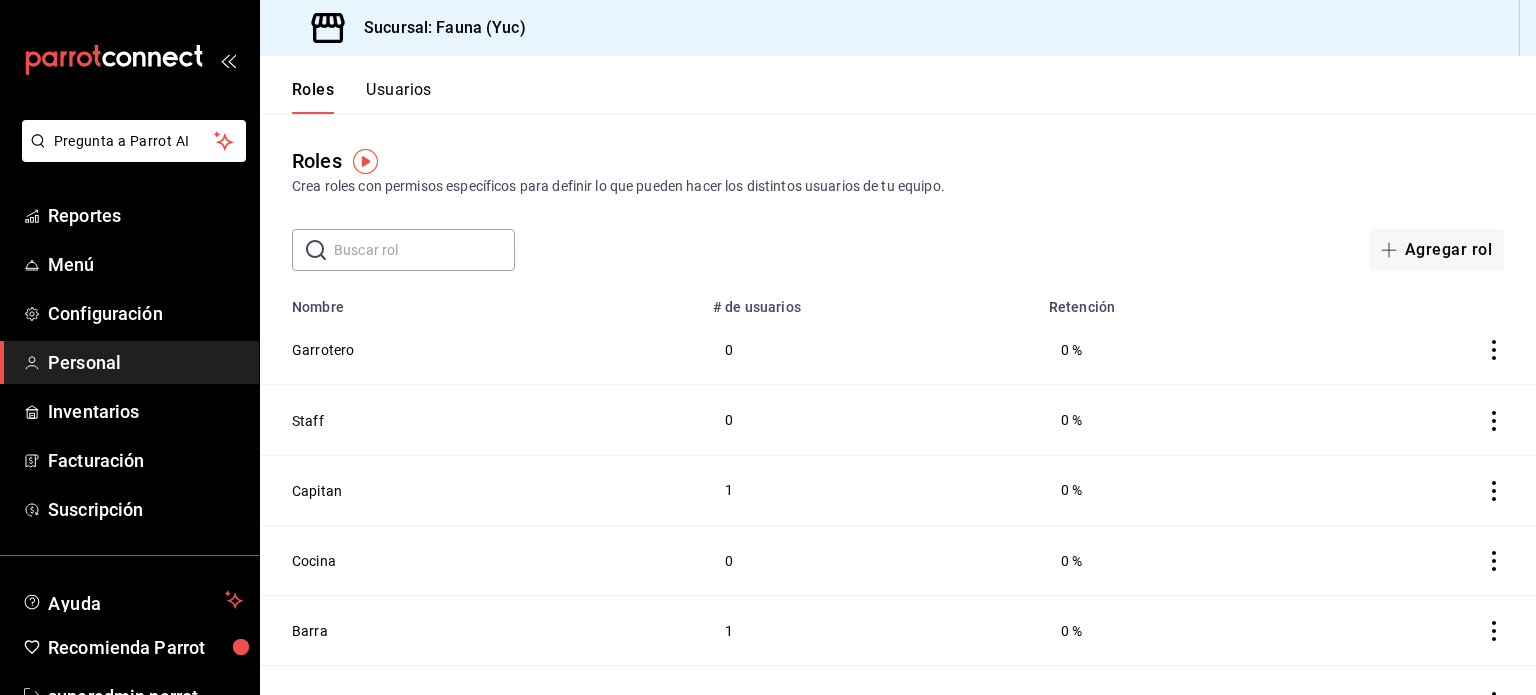 click on "Usuarios" at bounding box center (399, 97) 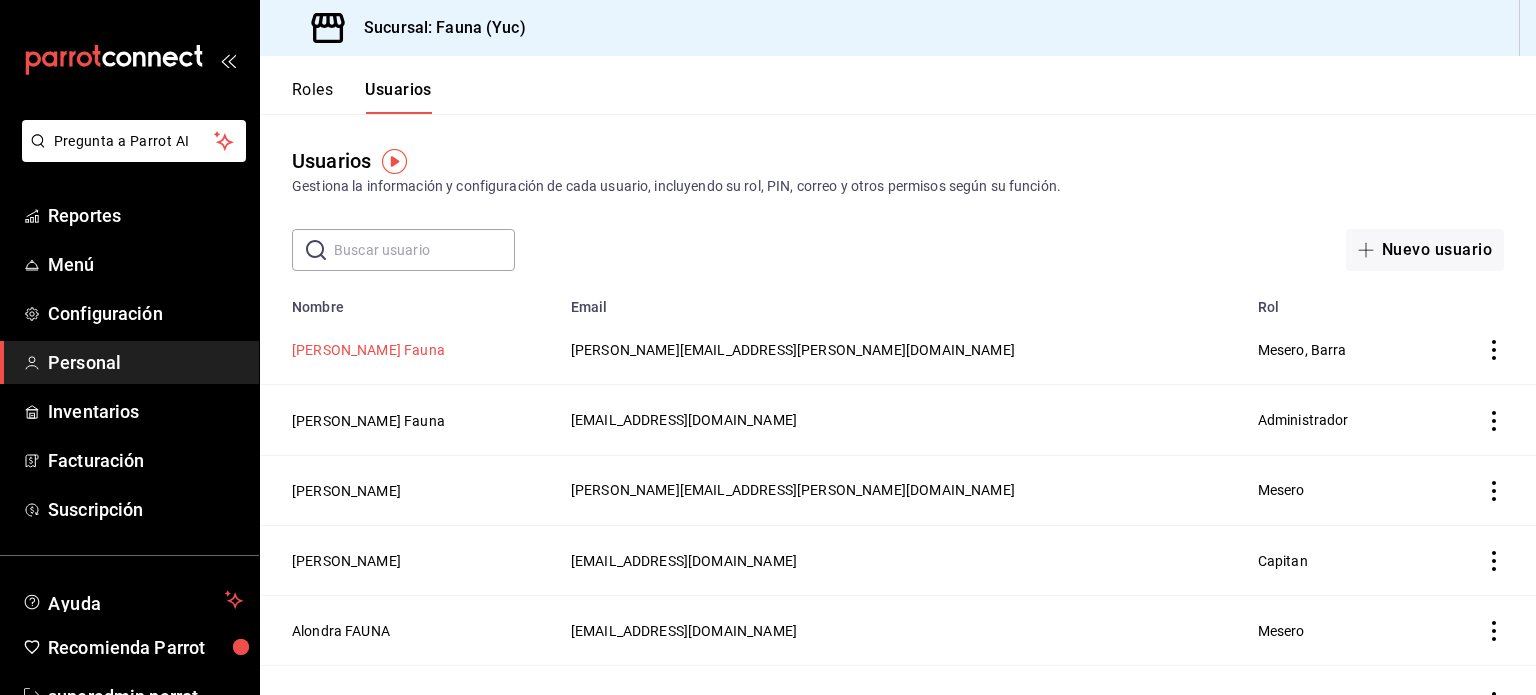 click on "Felipe Tristan Fauna" at bounding box center [368, 350] 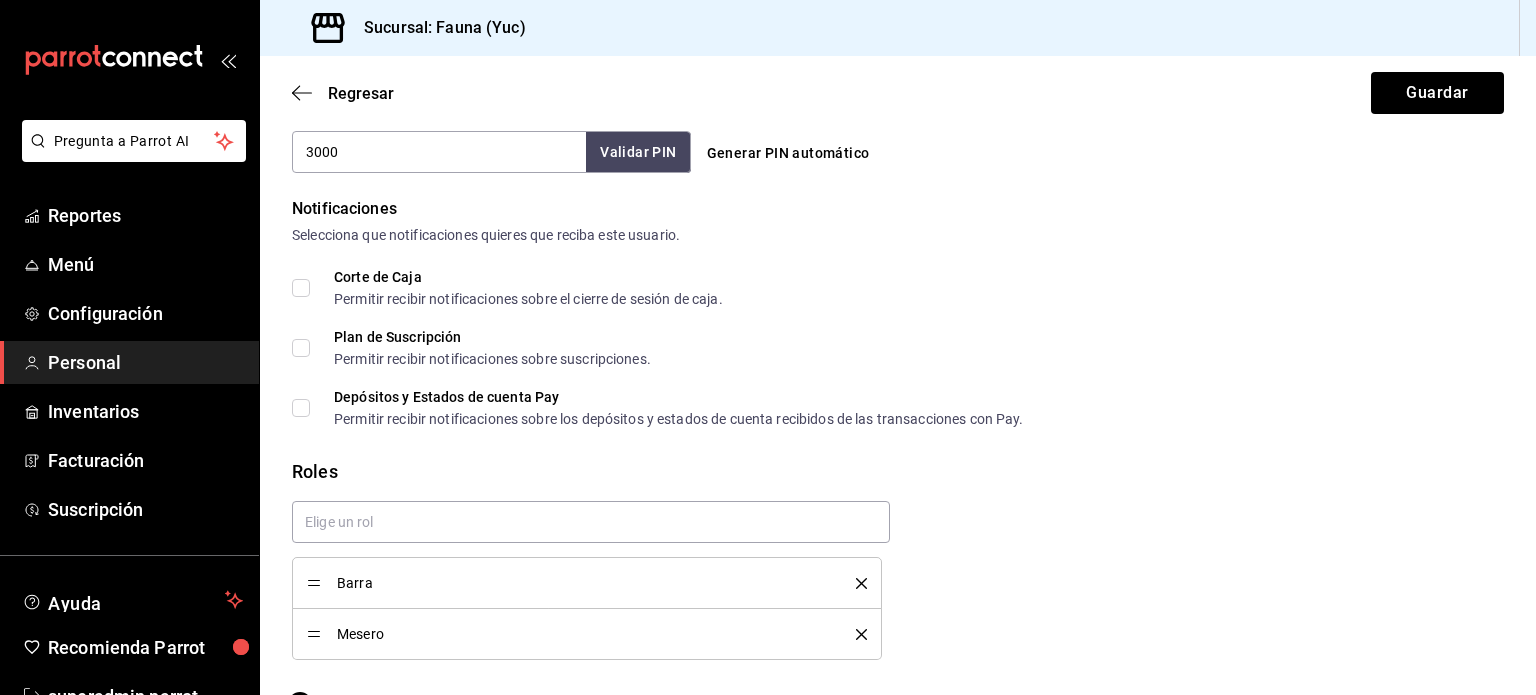 scroll, scrollTop: 968, scrollLeft: 0, axis: vertical 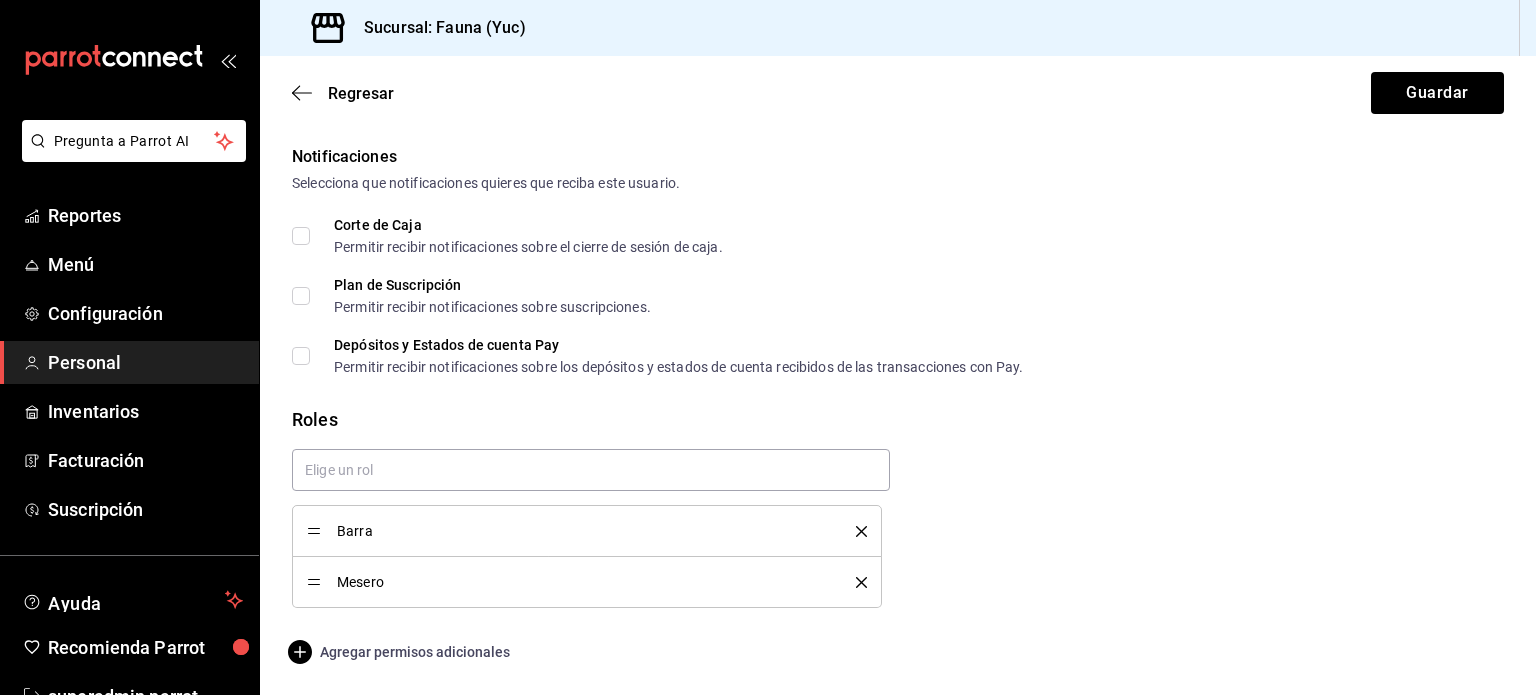 drag, startPoint x: 417, startPoint y: 638, endPoint x: 404, endPoint y: 641, distance: 13.341664 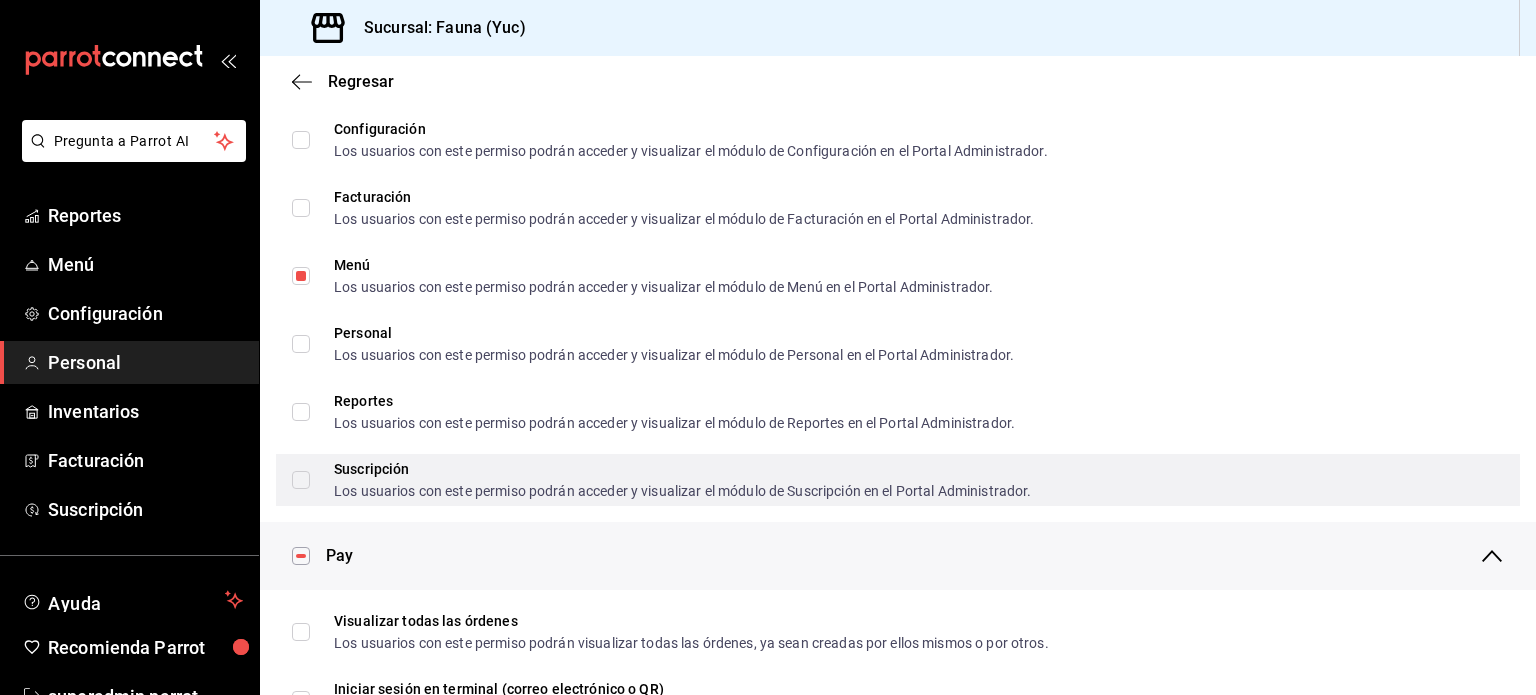 scroll, scrollTop: 280, scrollLeft: 0, axis: vertical 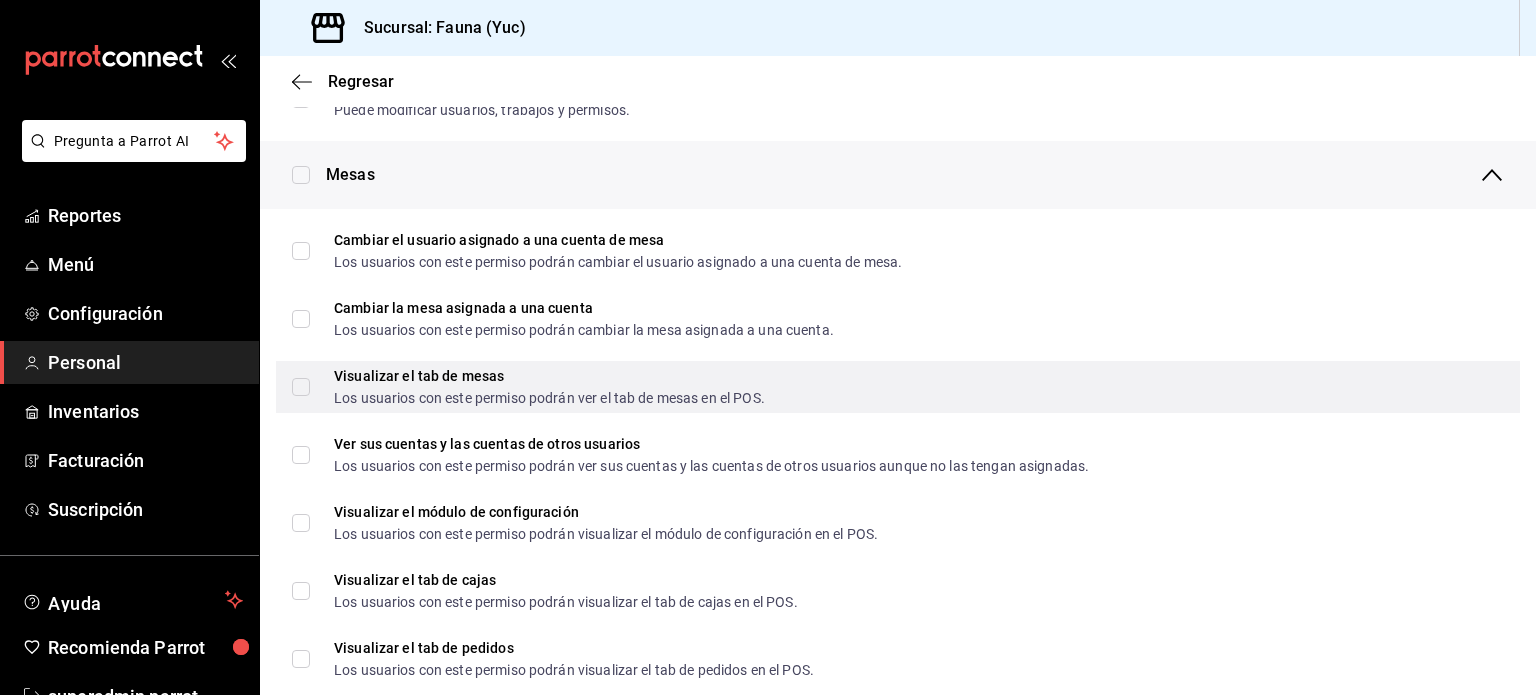 click on "Visualizar el tab de mesas Los usuarios con este permiso podrán ver el tab de mesas en el POS." at bounding box center (301, 387) 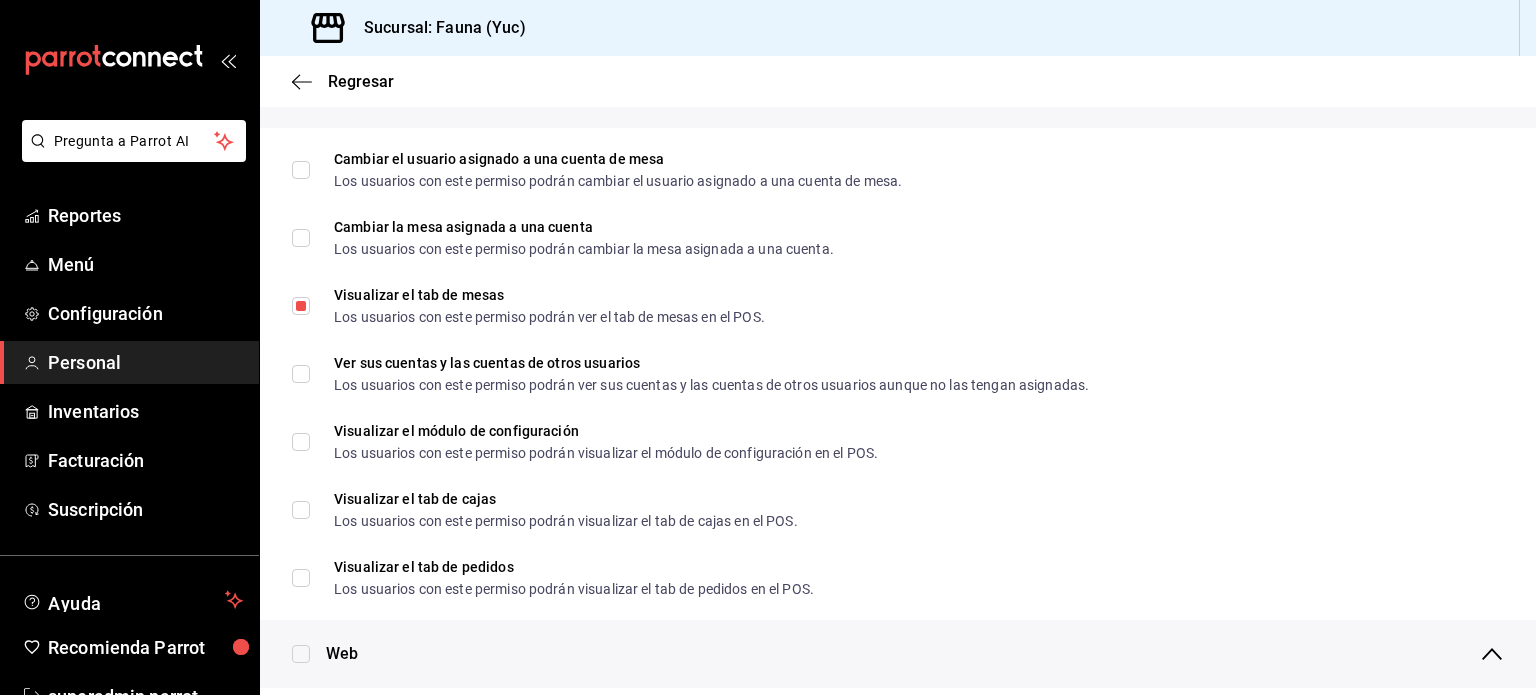 scroll, scrollTop: 404, scrollLeft: 0, axis: vertical 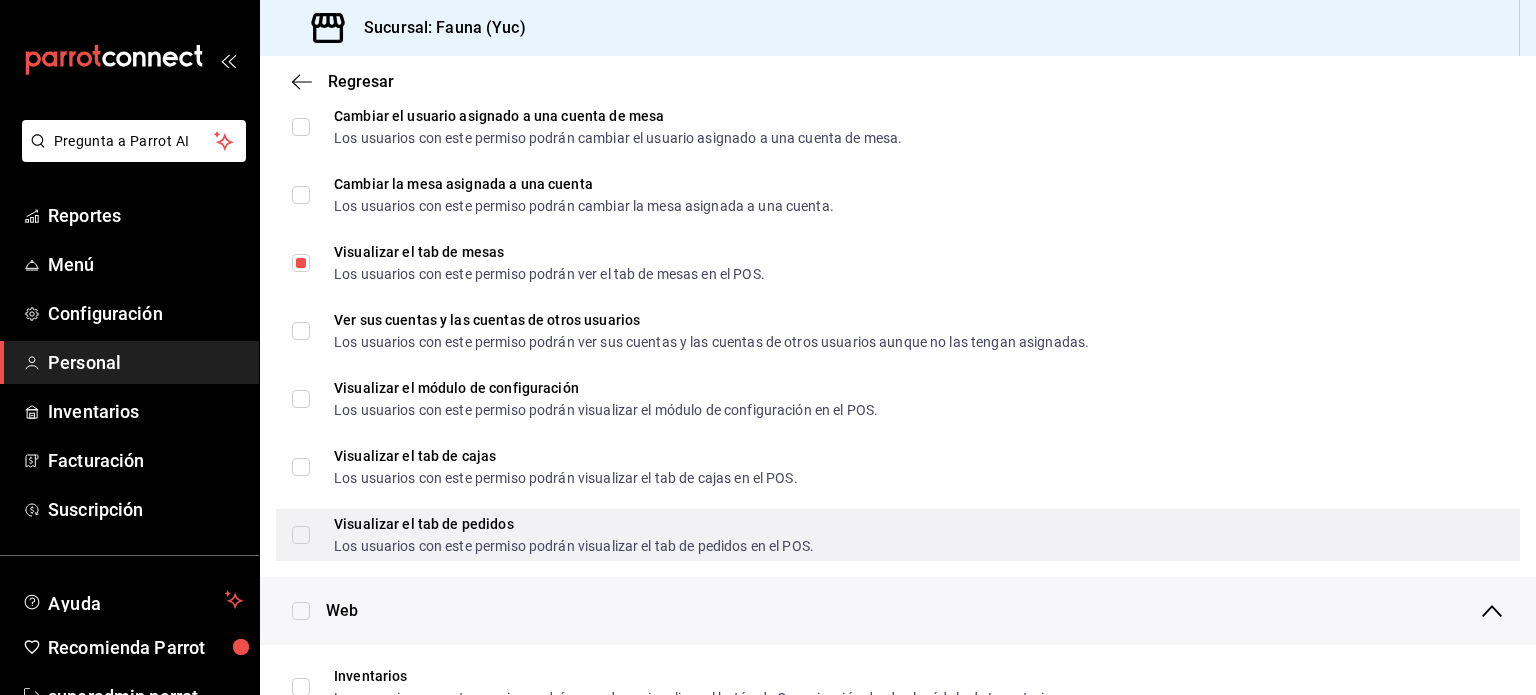 click on "Visualizar el tab de pedidos Los usuarios con este permiso podrán visualizar el tab de pedidos en el POS." at bounding box center (553, 535) 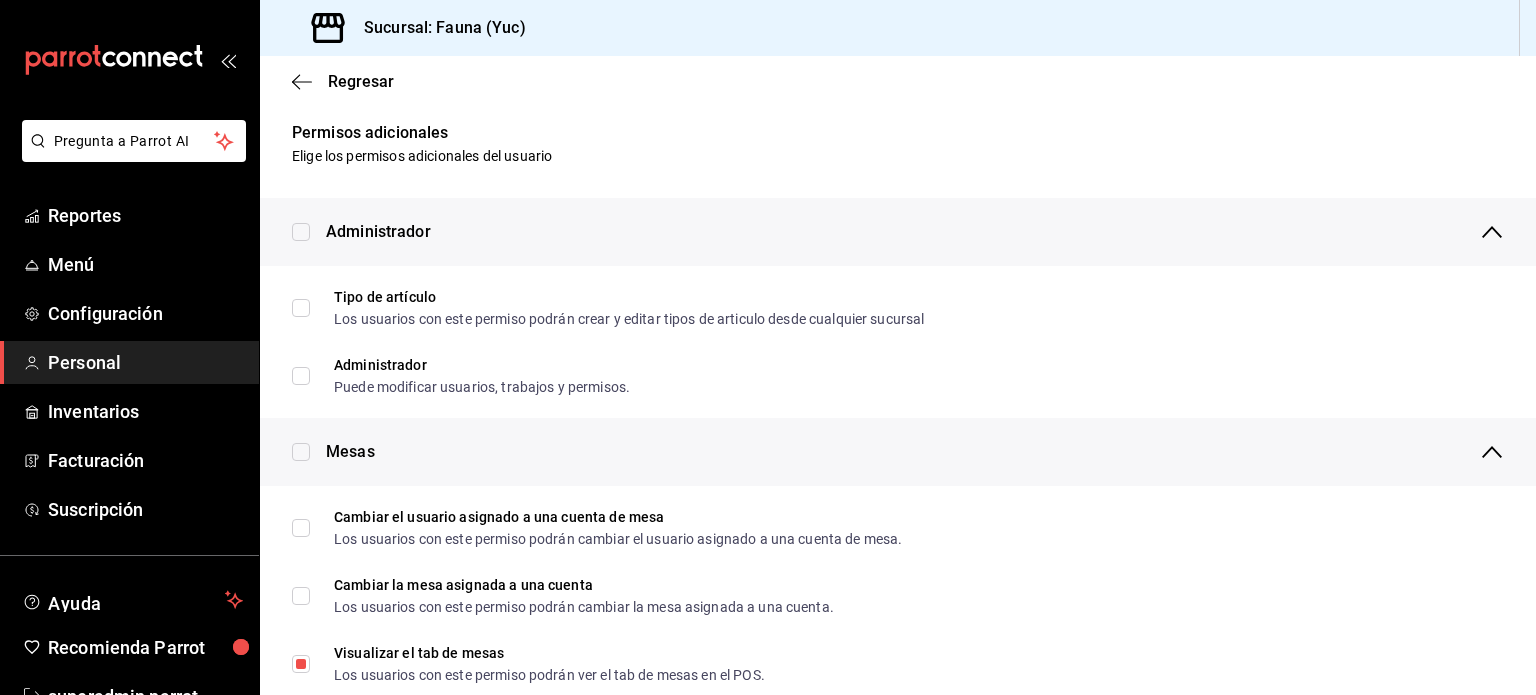 scroll, scrollTop: 0, scrollLeft: 0, axis: both 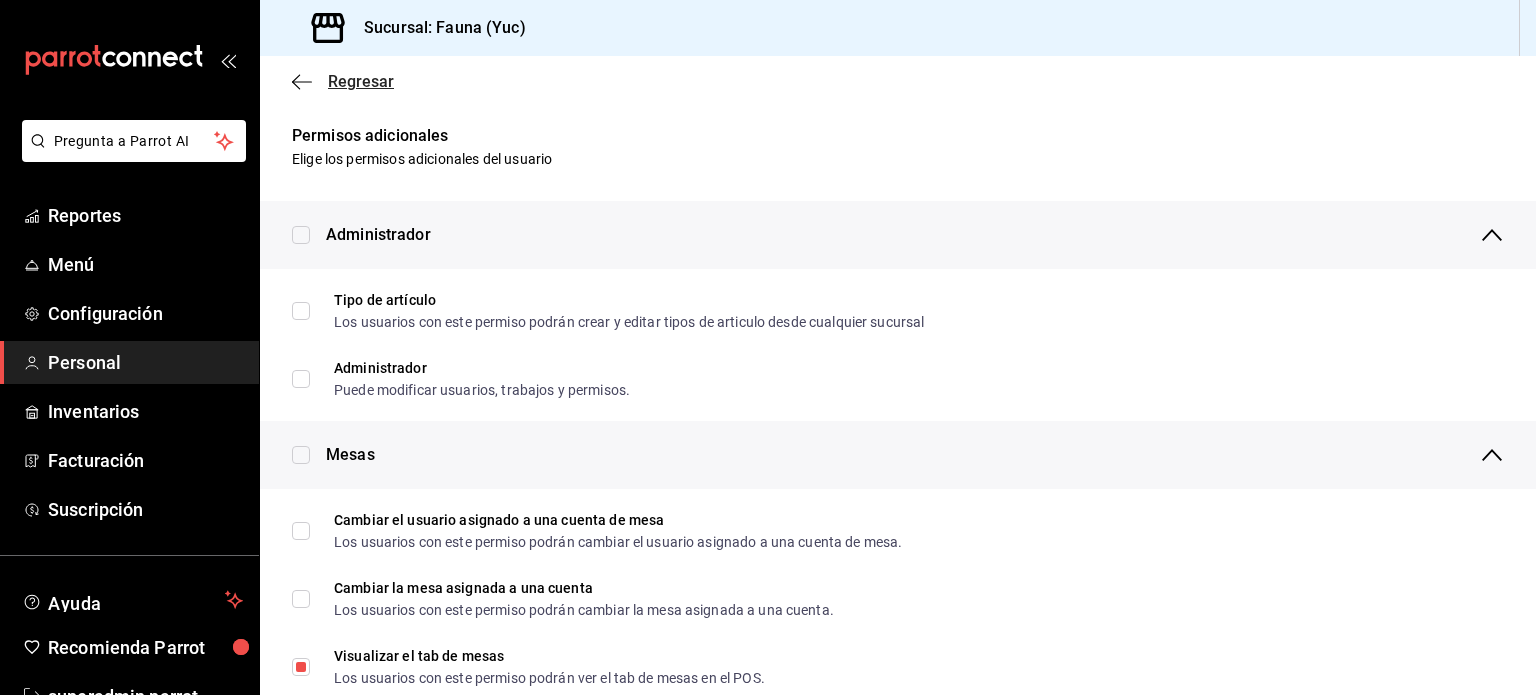 click 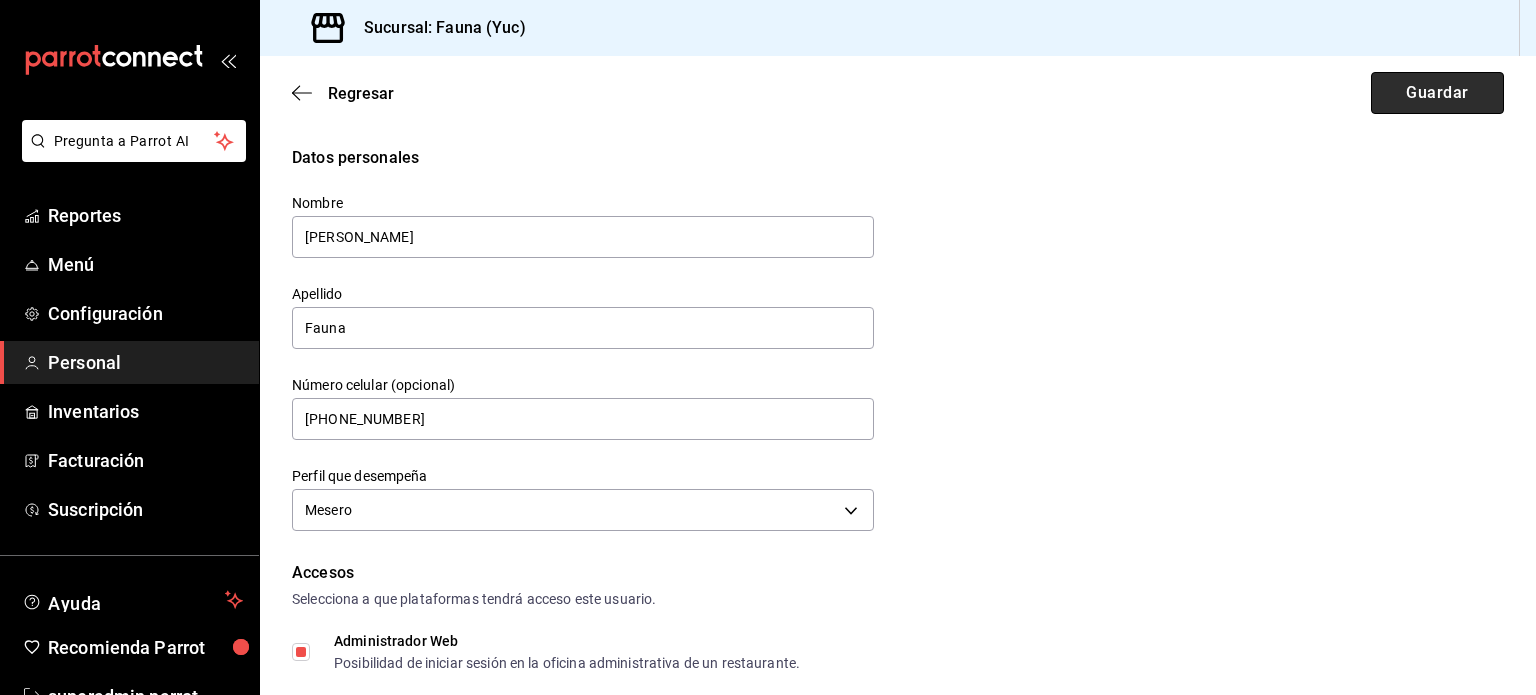 click on "Guardar" at bounding box center [1437, 93] 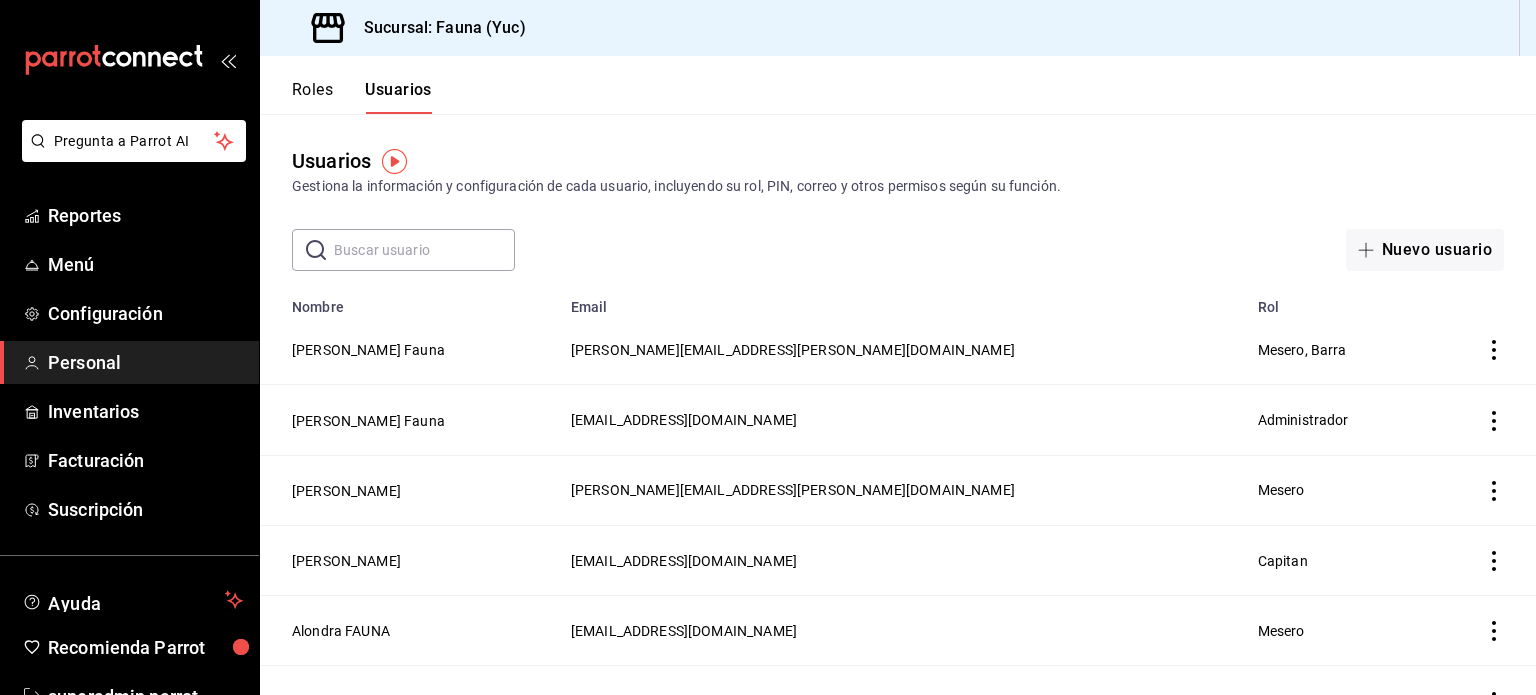 click on "Roles" at bounding box center (312, 97) 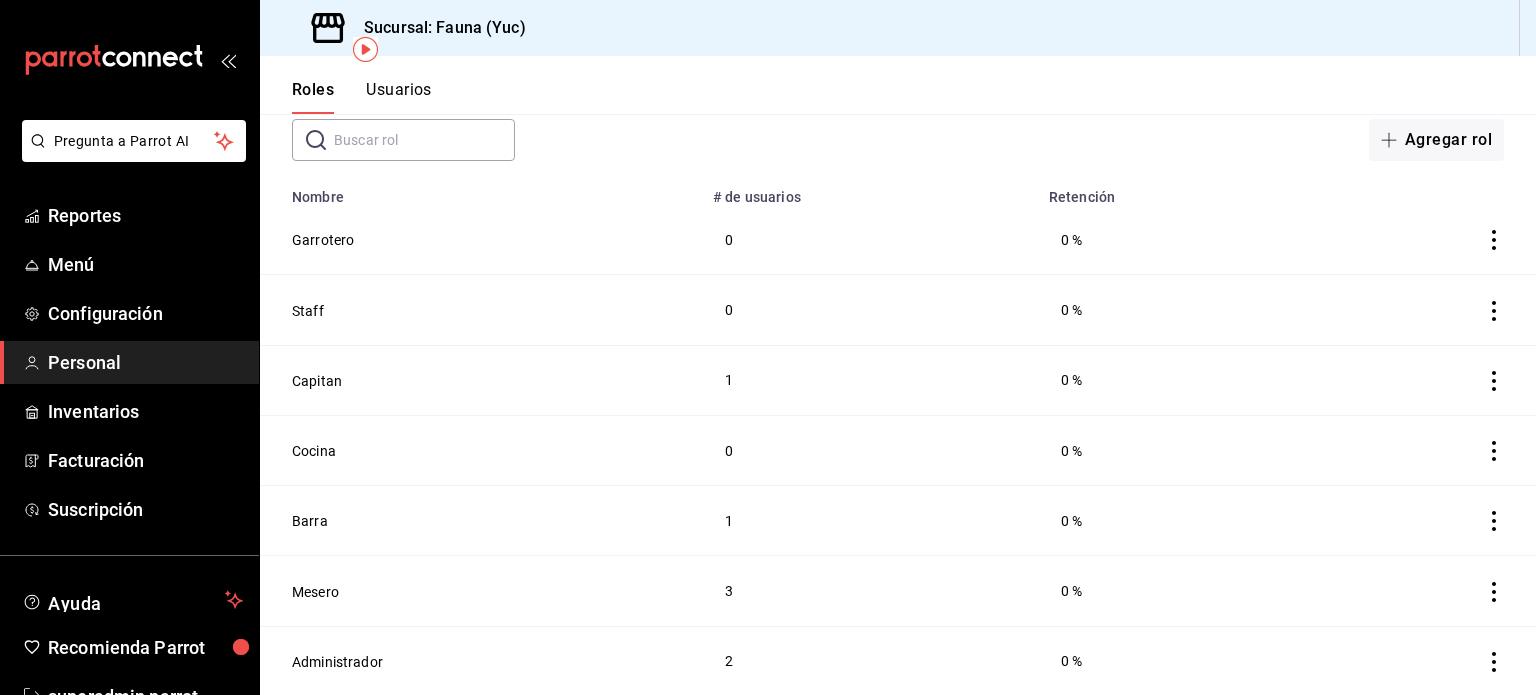 scroll, scrollTop: 112, scrollLeft: 0, axis: vertical 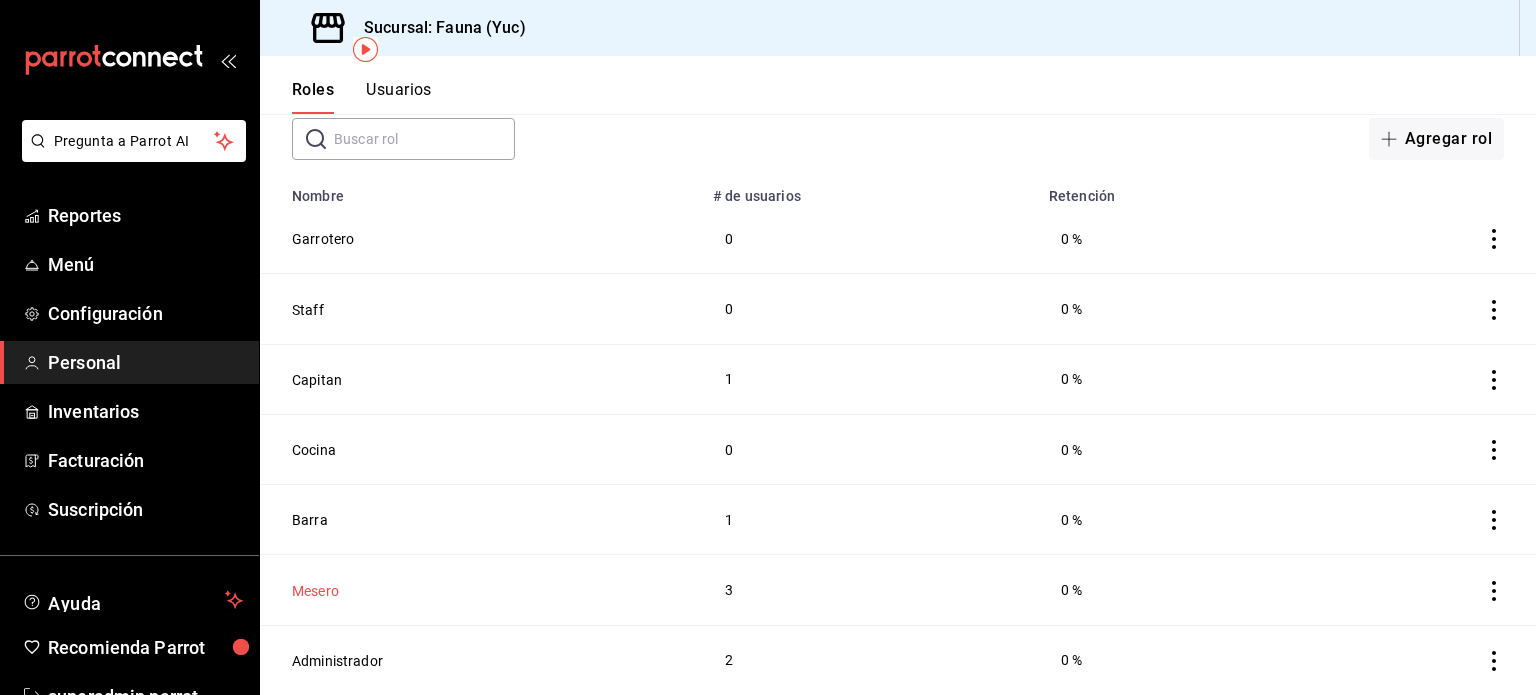 click on "Mesero" at bounding box center [315, 591] 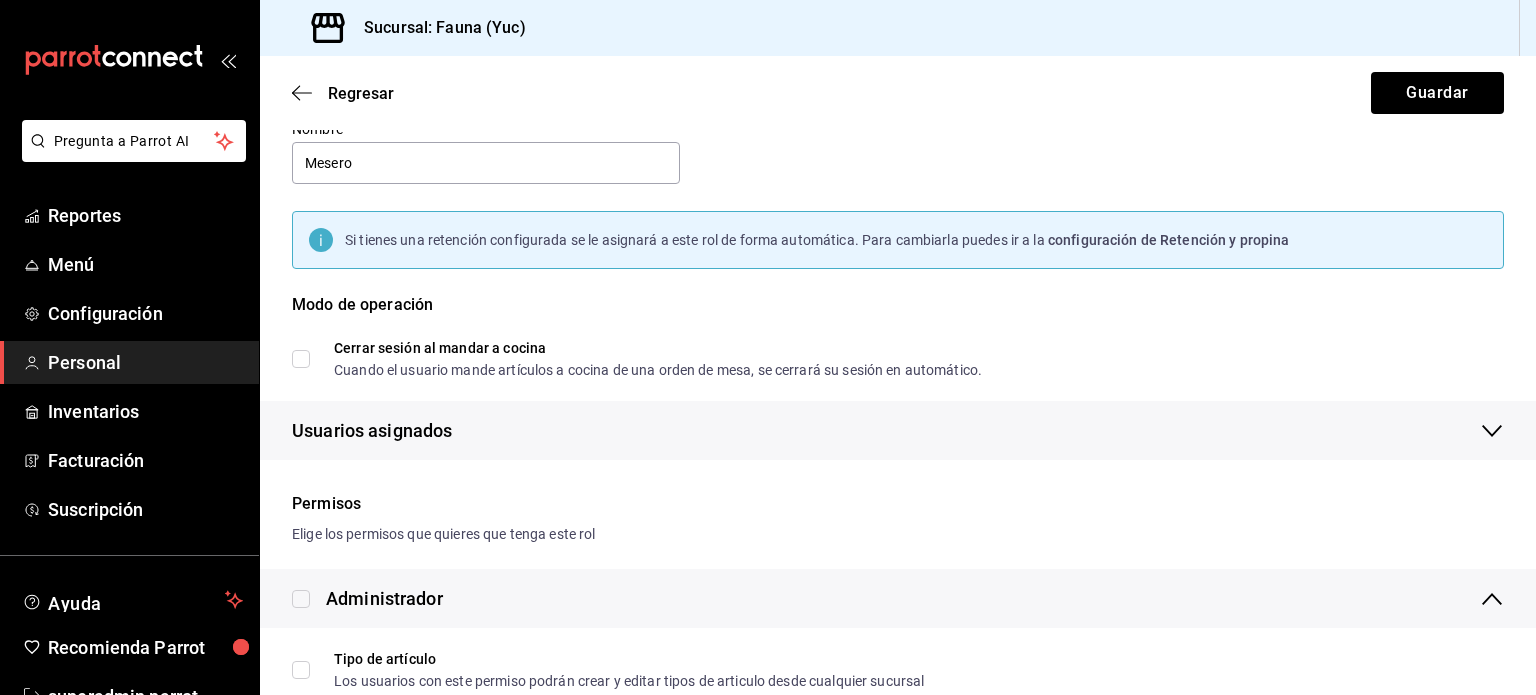 scroll, scrollTop: 0, scrollLeft: 0, axis: both 